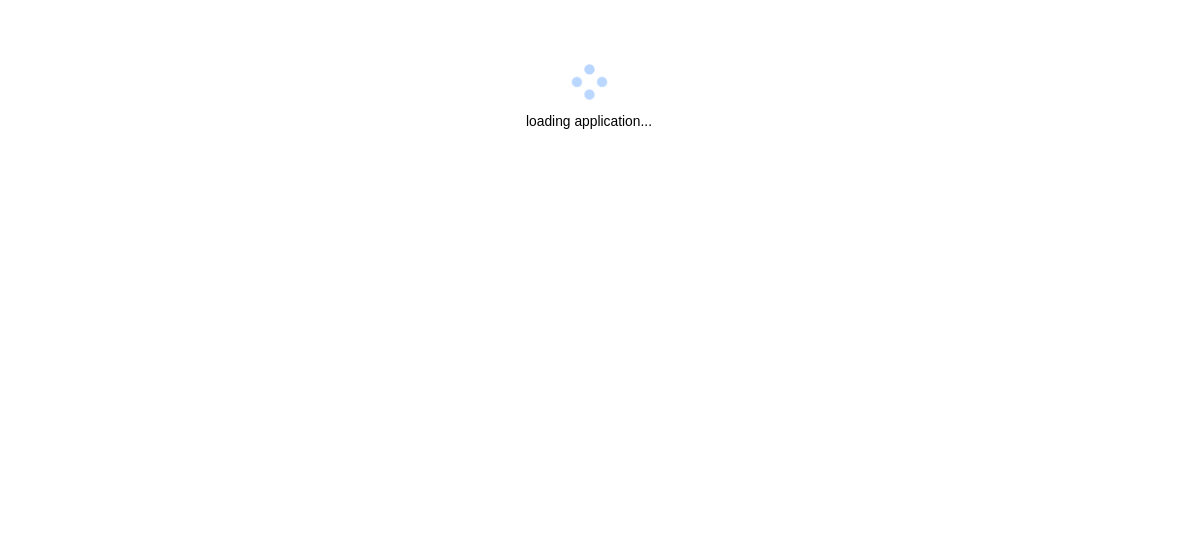 scroll, scrollTop: 0, scrollLeft: 0, axis: both 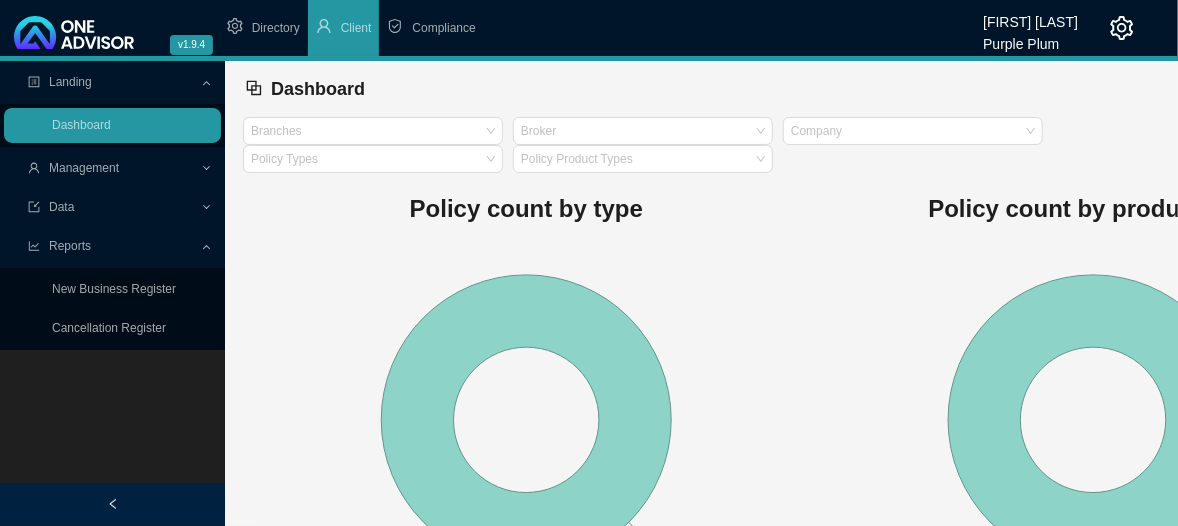 click on "Reports" at bounding box center [70, 246] 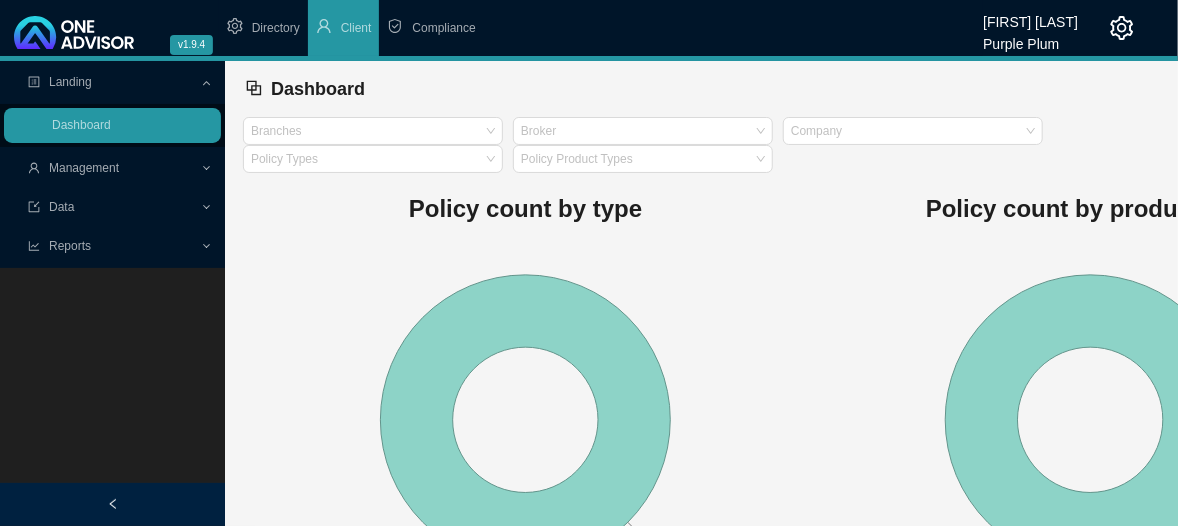 drag, startPoint x: 463, startPoint y: 26, endPoint x: 210, endPoint y: 149, distance: 281.31476 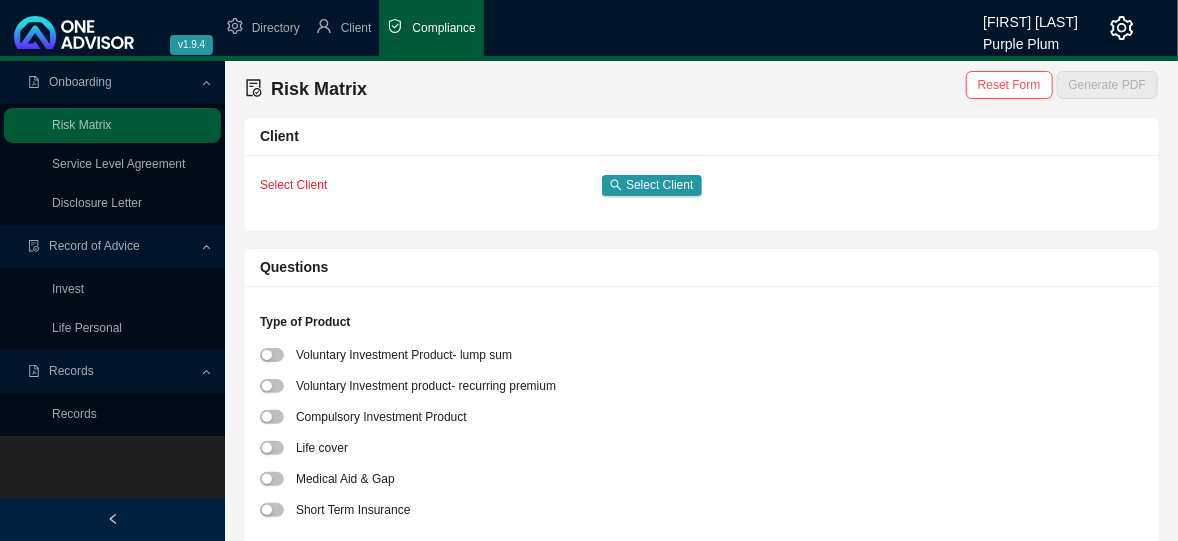 click on "Records" at bounding box center [74, 414] 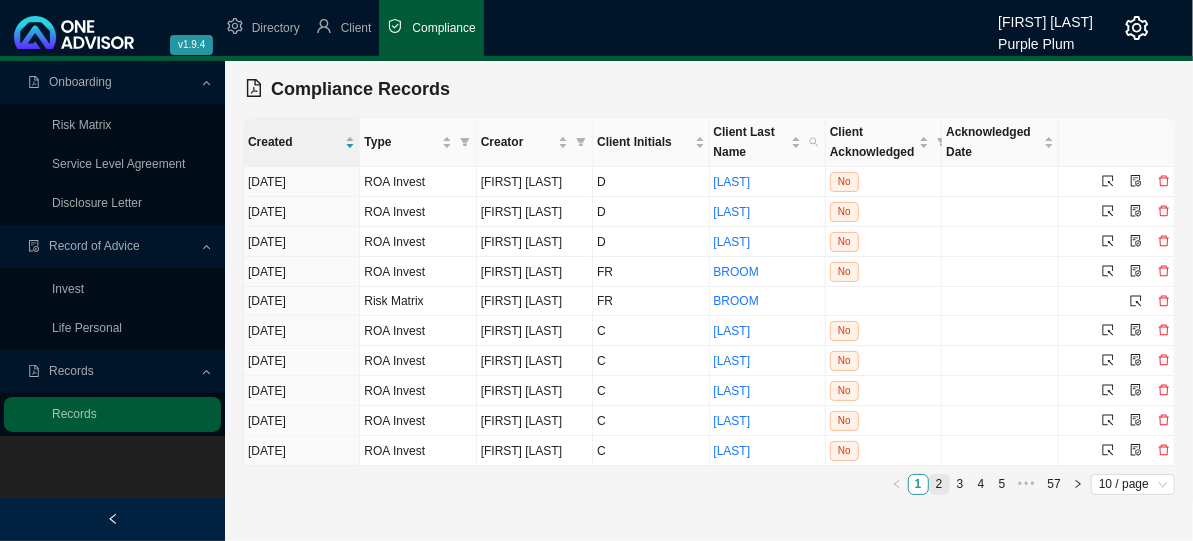 click on "2" at bounding box center (939, 484) 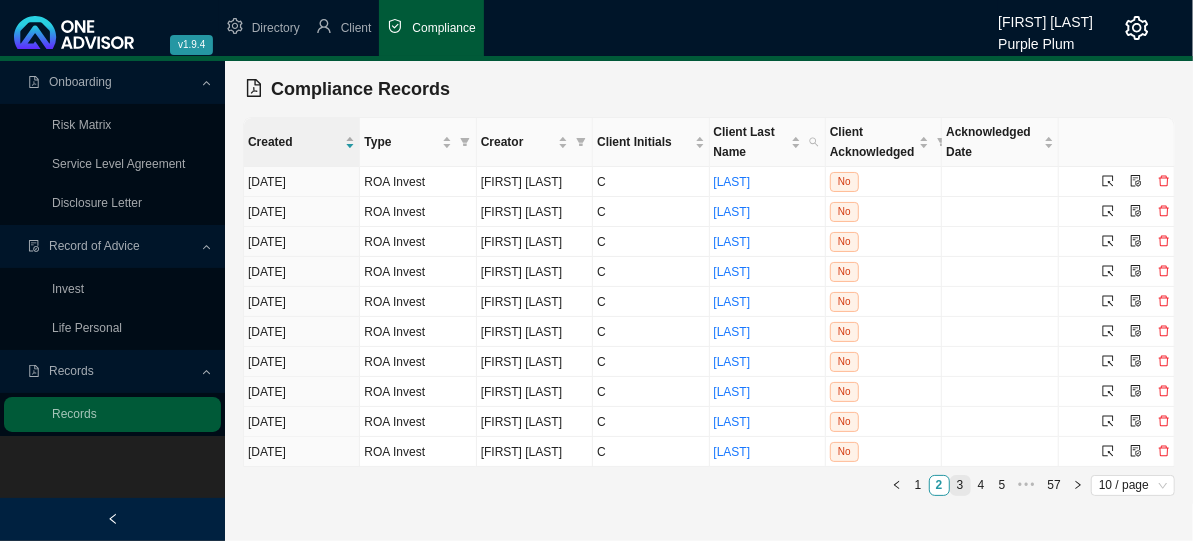 click on "3" at bounding box center [960, 485] 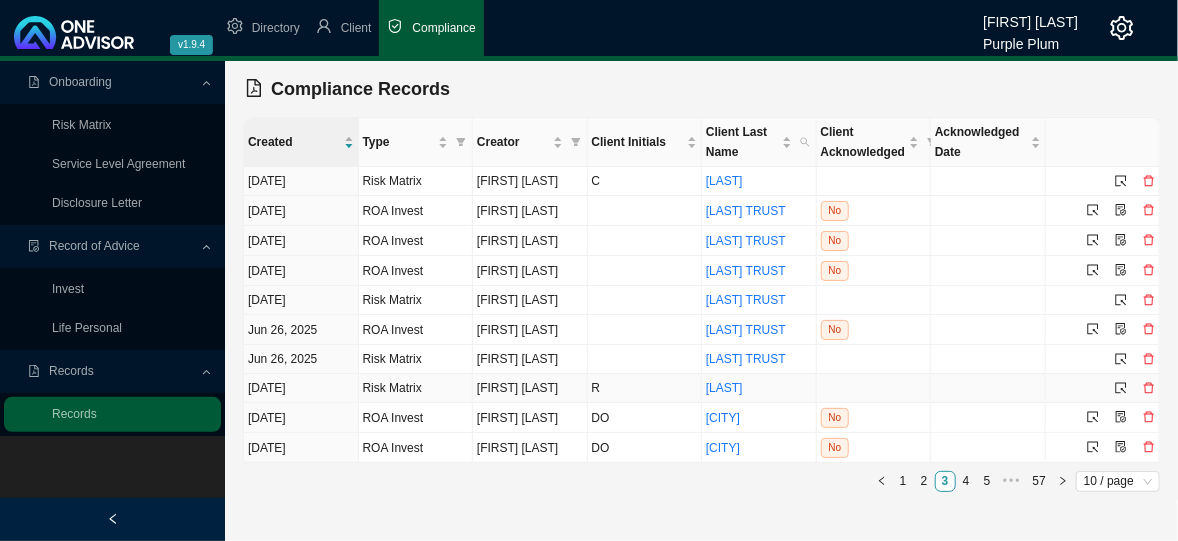scroll, scrollTop: 29, scrollLeft: 0, axis: vertical 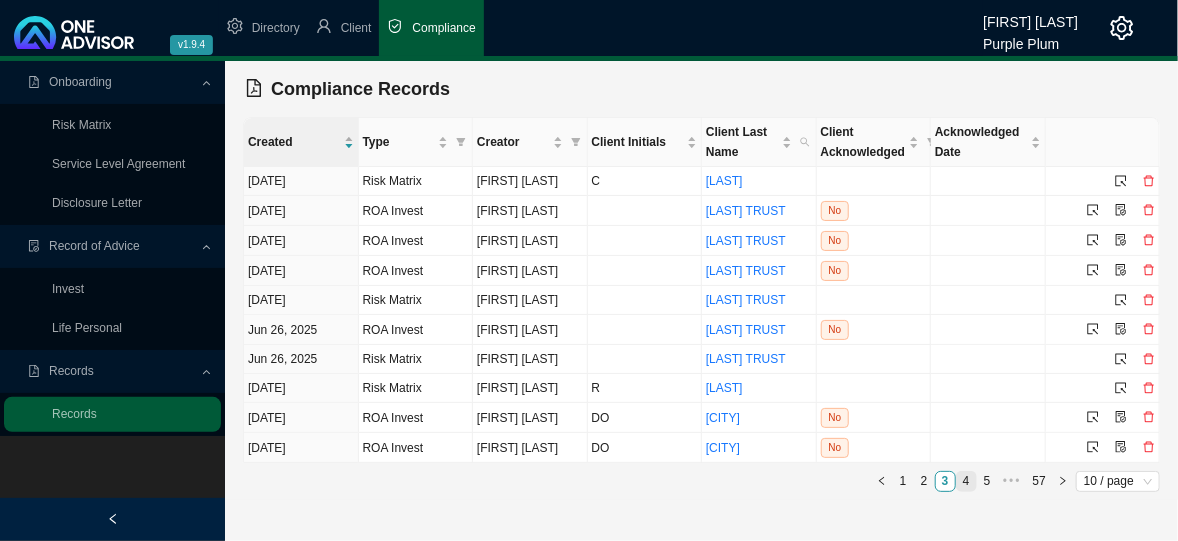 click on "4" at bounding box center (966, 481) 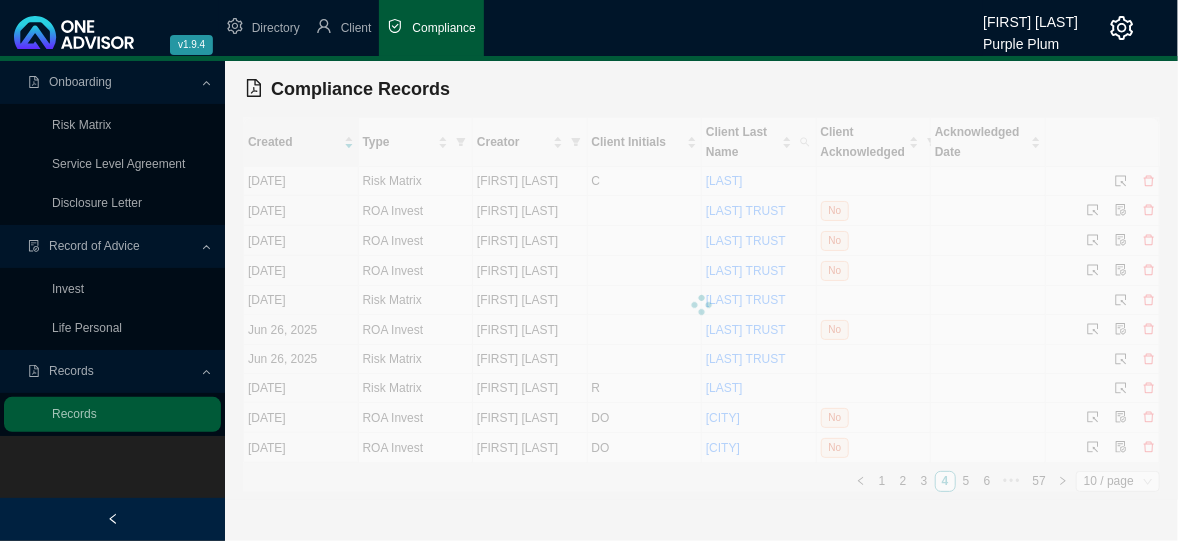 scroll, scrollTop: 0, scrollLeft: 0, axis: both 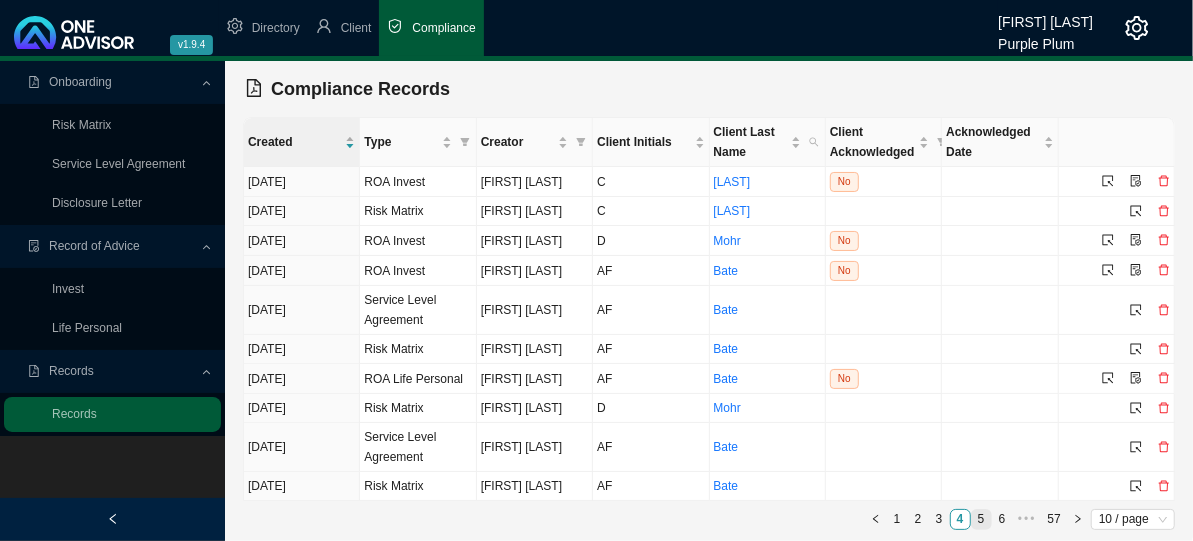 click on "5" at bounding box center (981, 519) 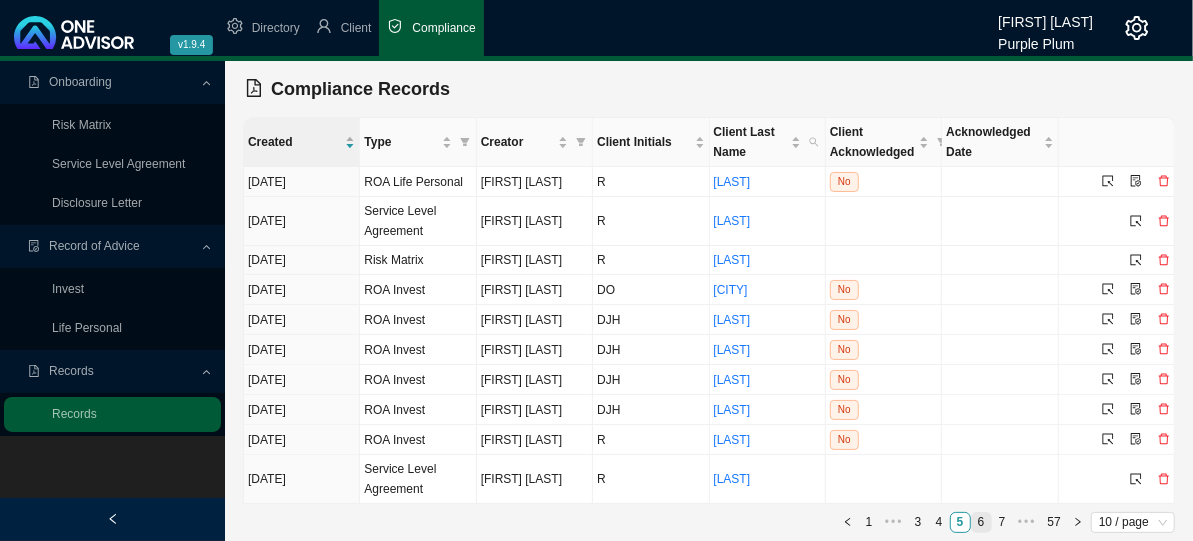 click on "6" at bounding box center [981, 522] 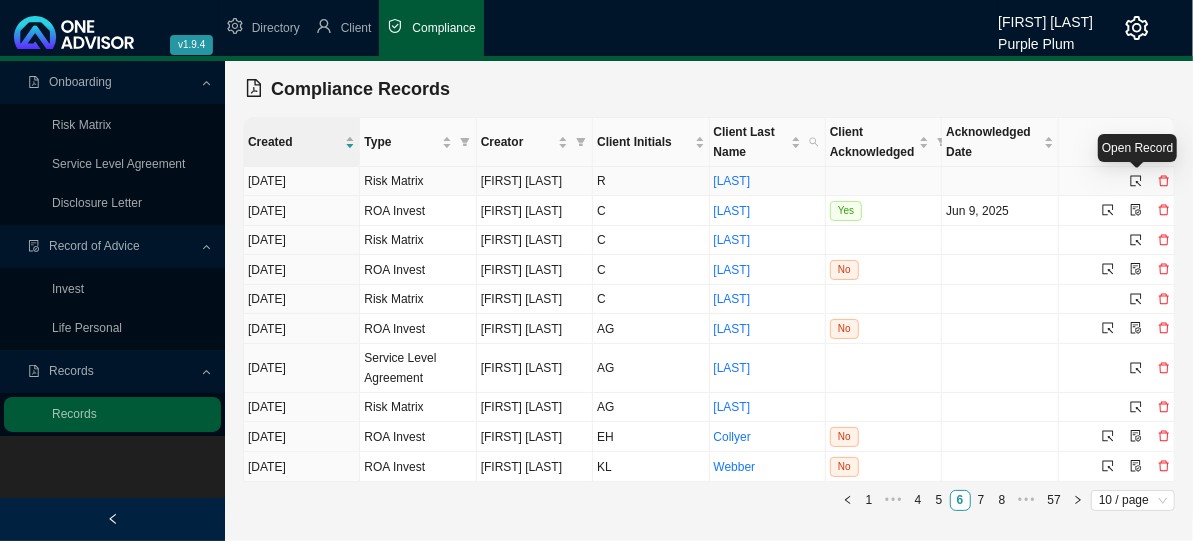 click at bounding box center (1136, 181) 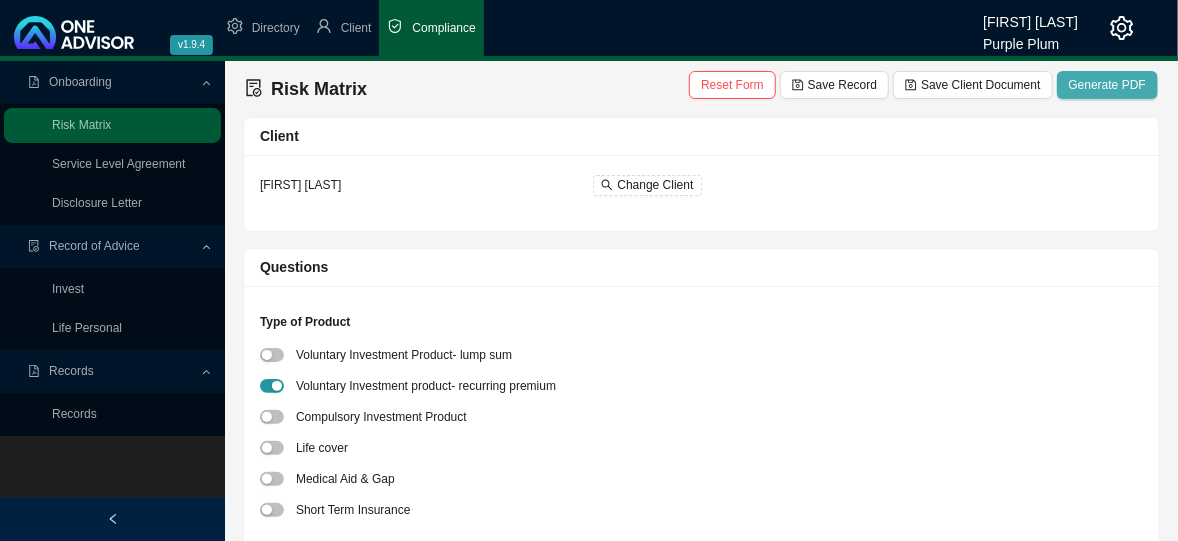 click on "Generate PDF" at bounding box center (1107, 85) 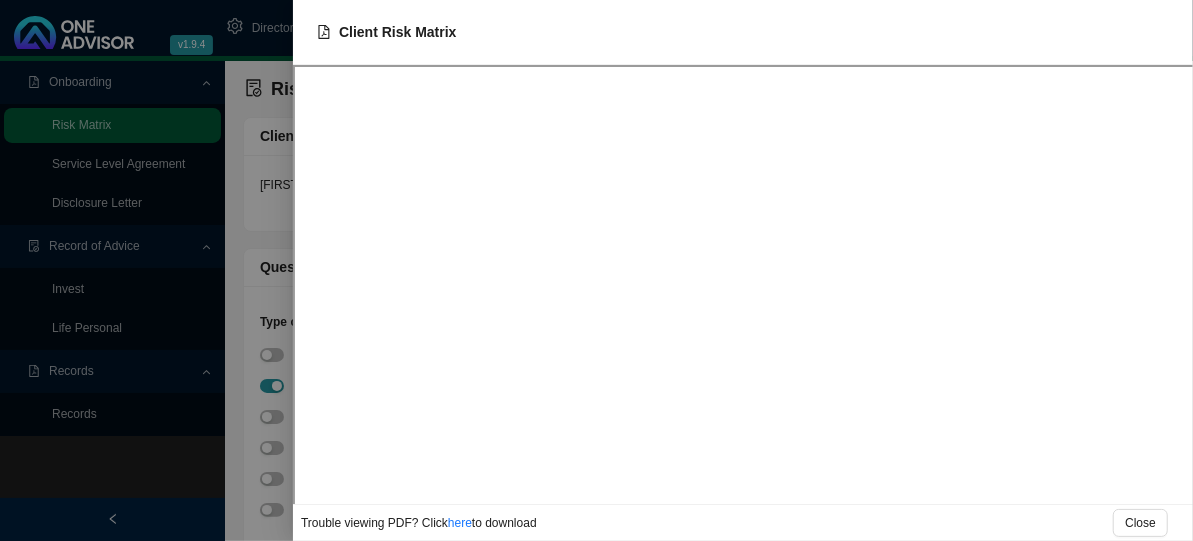 drag, startPoint x: 452, startPoint y: 522, endPoint x: 460, endPoint y: 504, distance: 19.697716 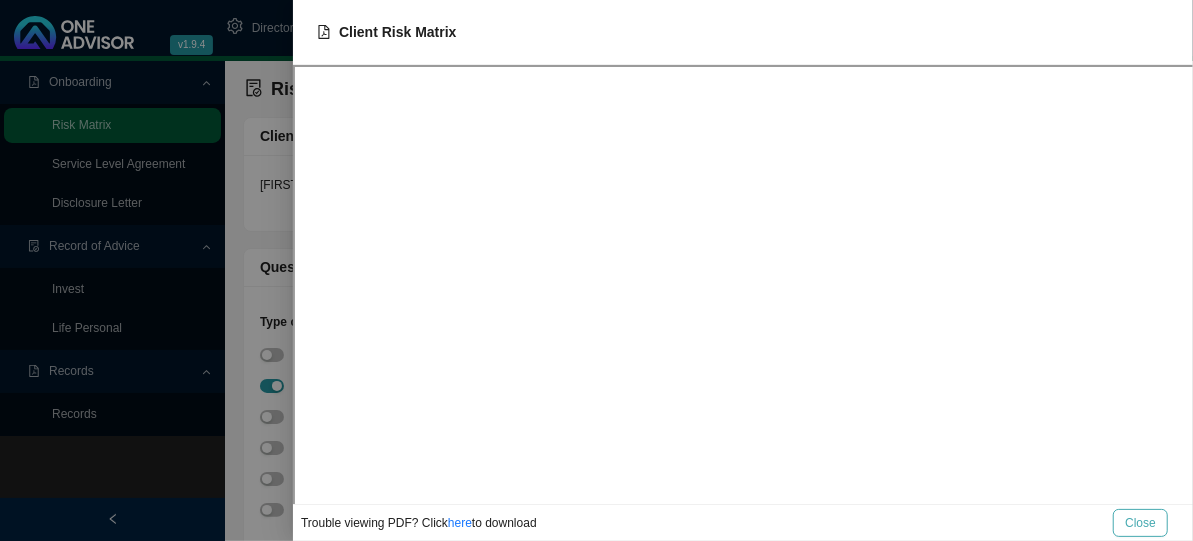 click on "Close" at bounding box center (1140, 523) 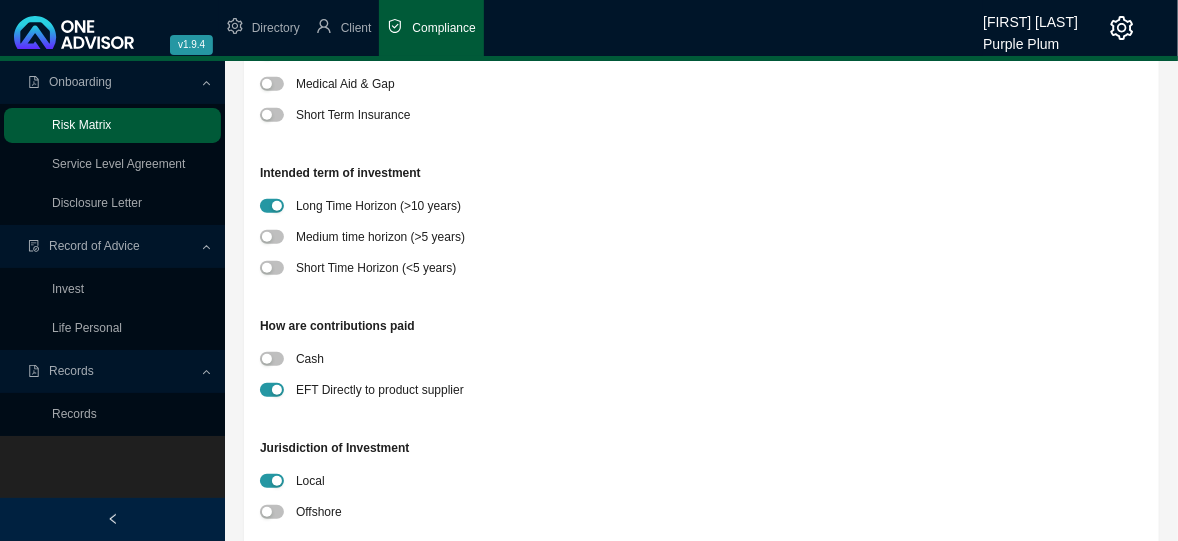 scroll, scrollTop: 299, scrollLeft: 0, axis: vertical 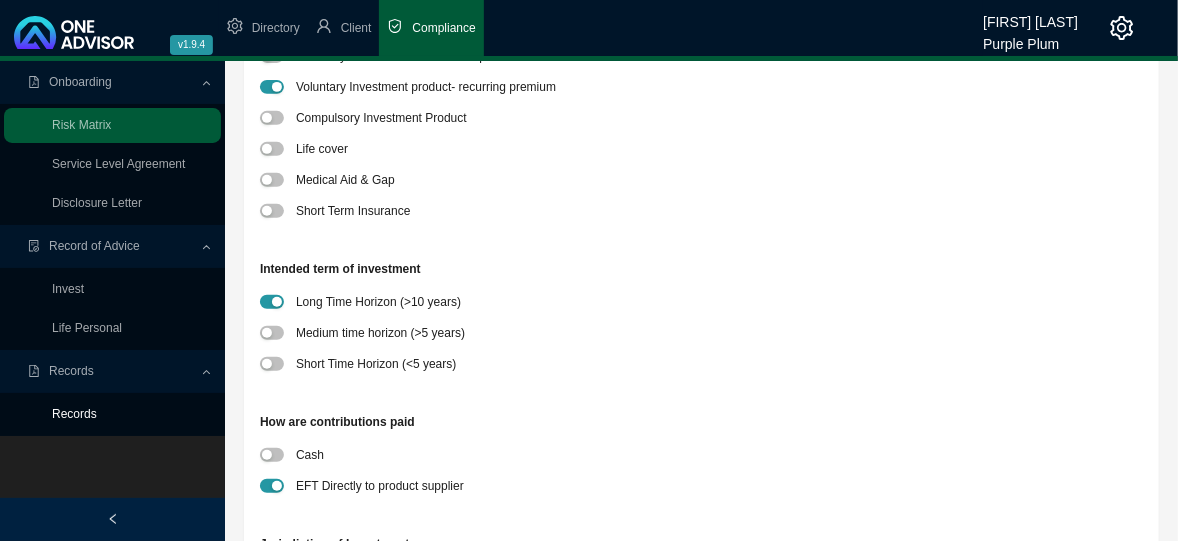 click on "Records" at bounding box center (74, 414) 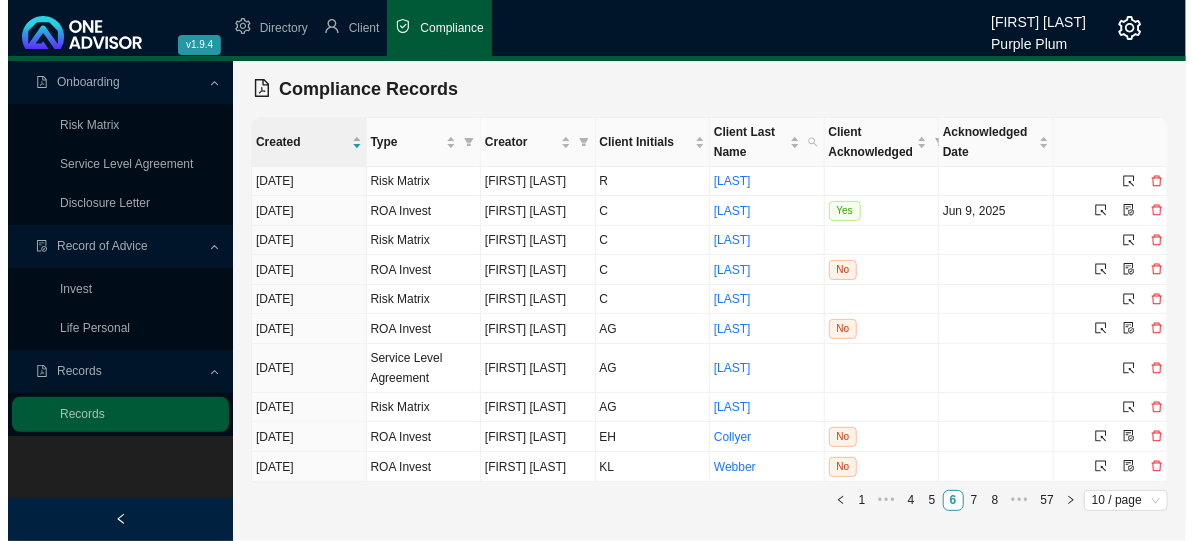 scroll, scrollTop: 0, scrollLeft: 0, axis: both 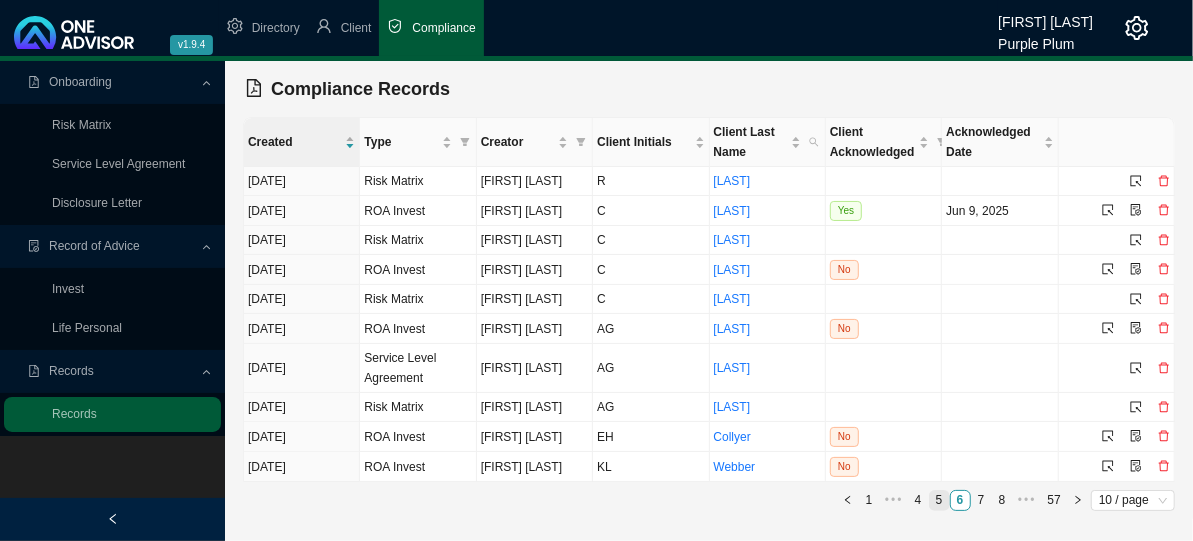 click on "5" at bounding box center [939, 500] 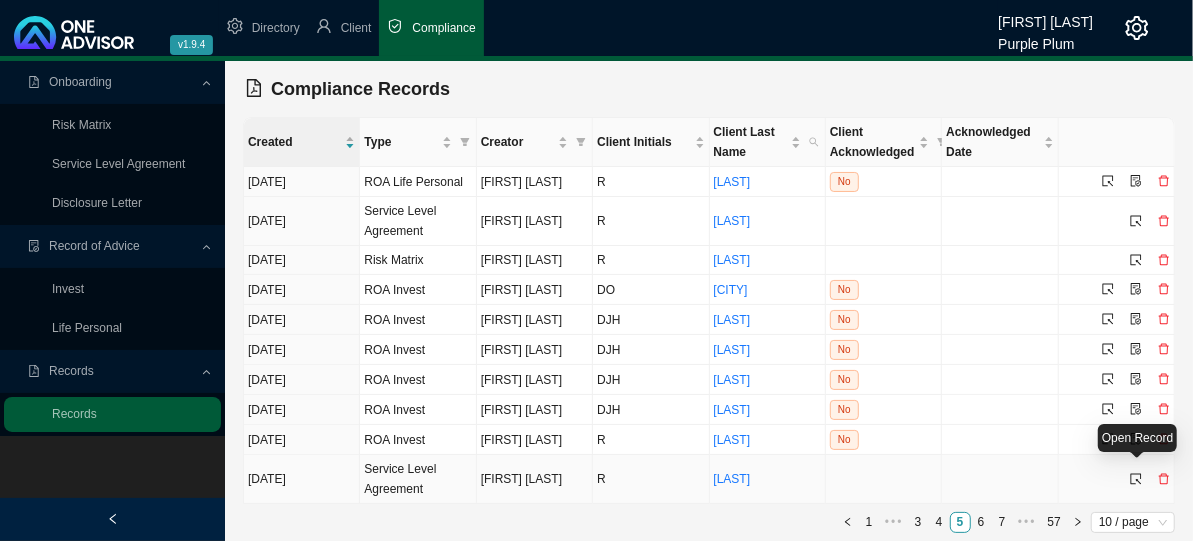 click at bounding box center (1136, 479) 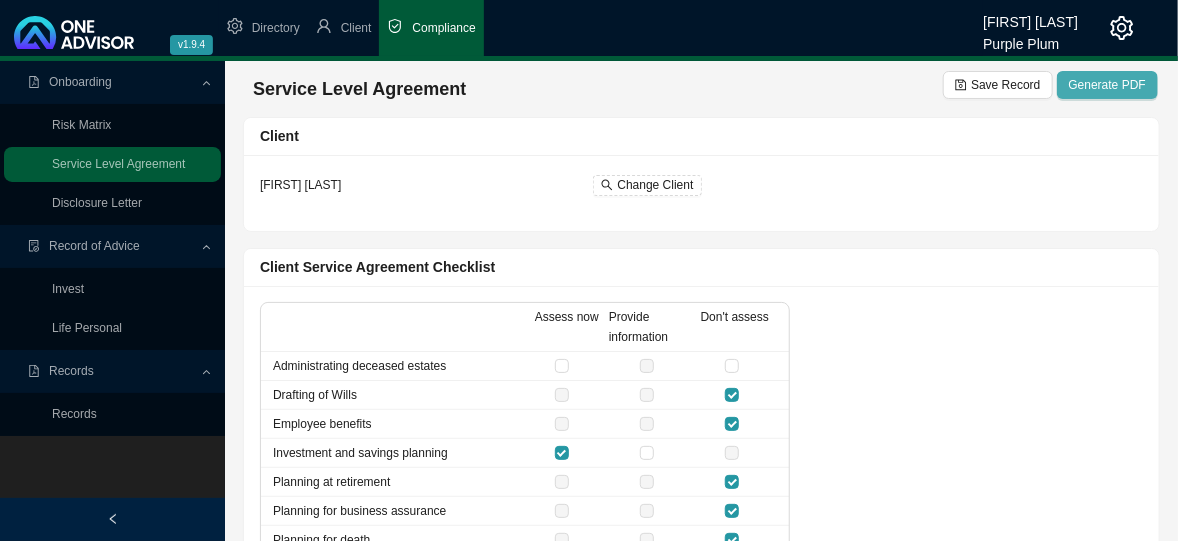 click on "Generate PDF" at bounding box center [1107, 85] 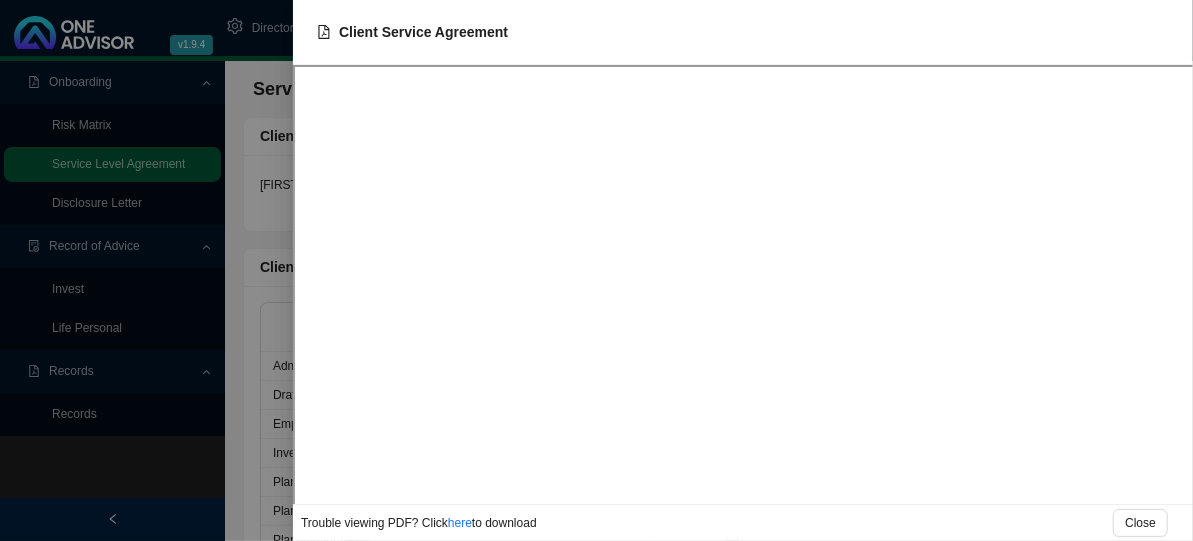 drag, startPoint x: 459, startPoint y: 530, endPoint x: 482, endPoint y: 506, distance: 33.24154 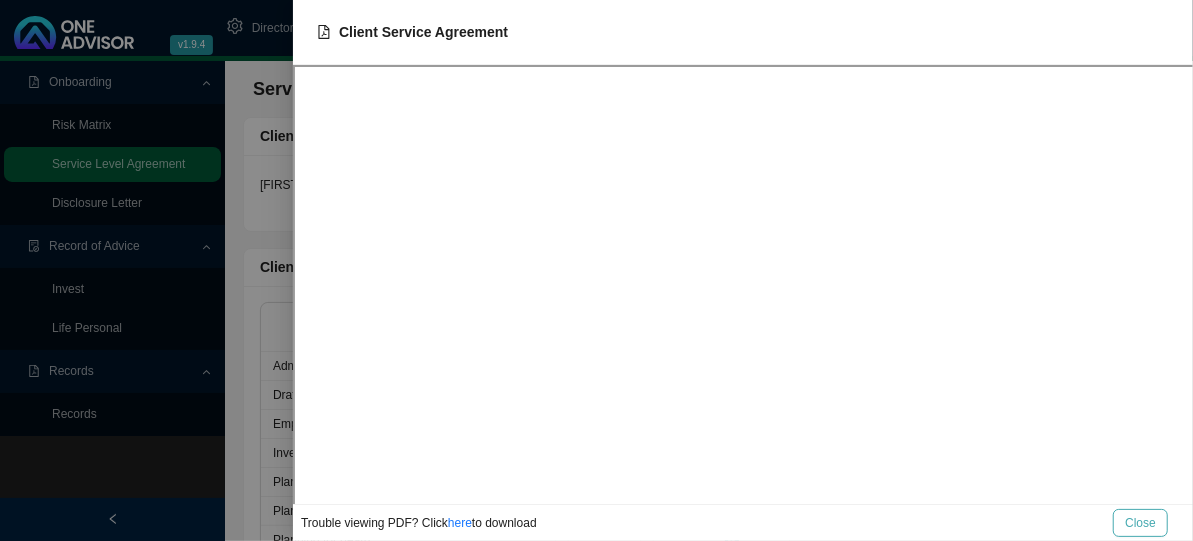 click on "Close" at bounding box center [1140, 523] 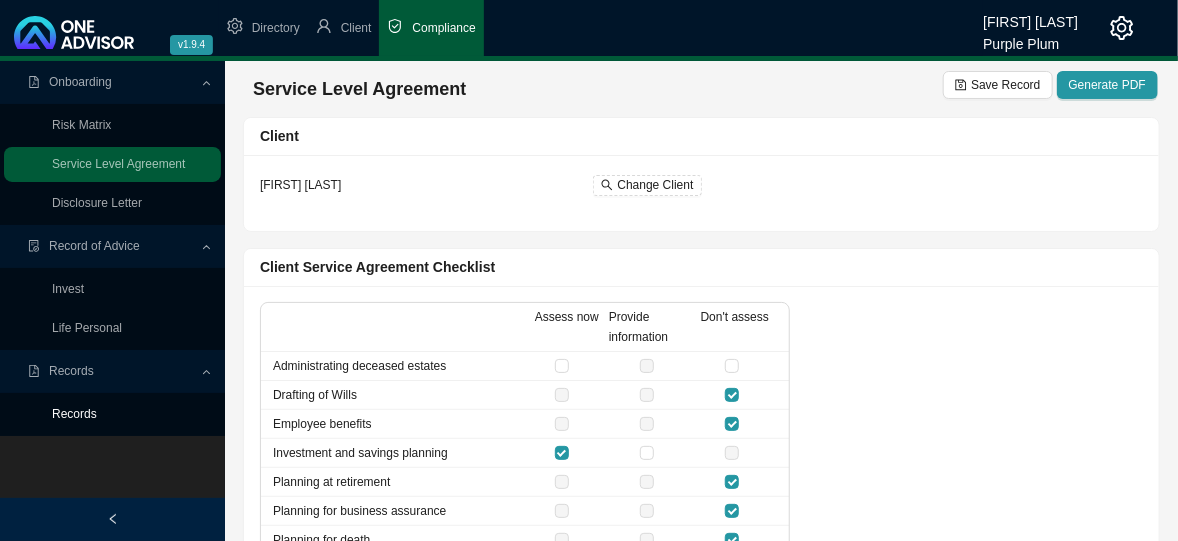 click on "Records" at bounding box center [74, 414] 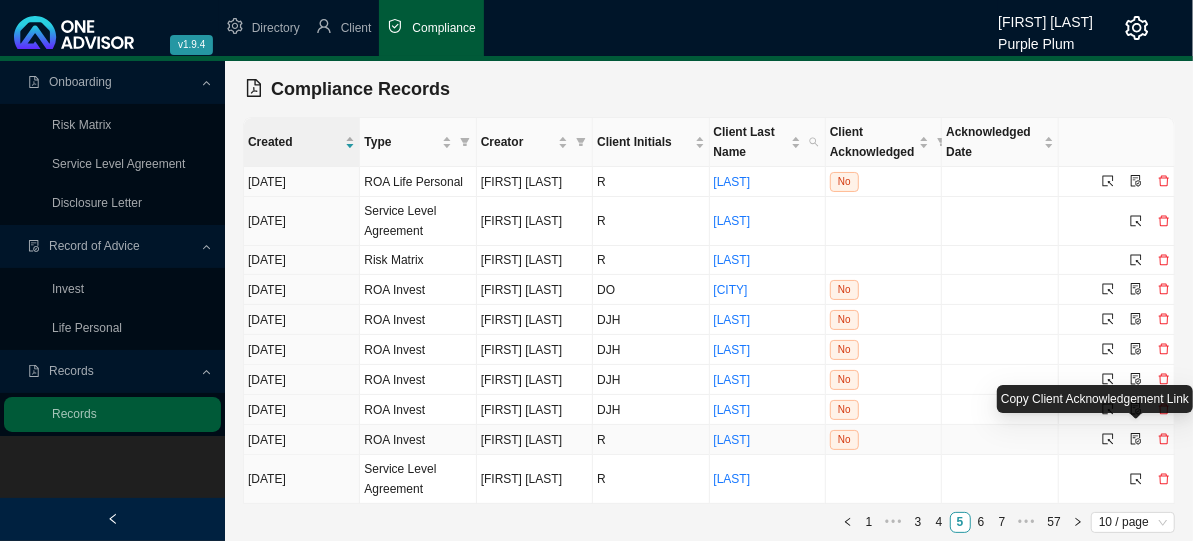 click at bounding box center (1136, 439) 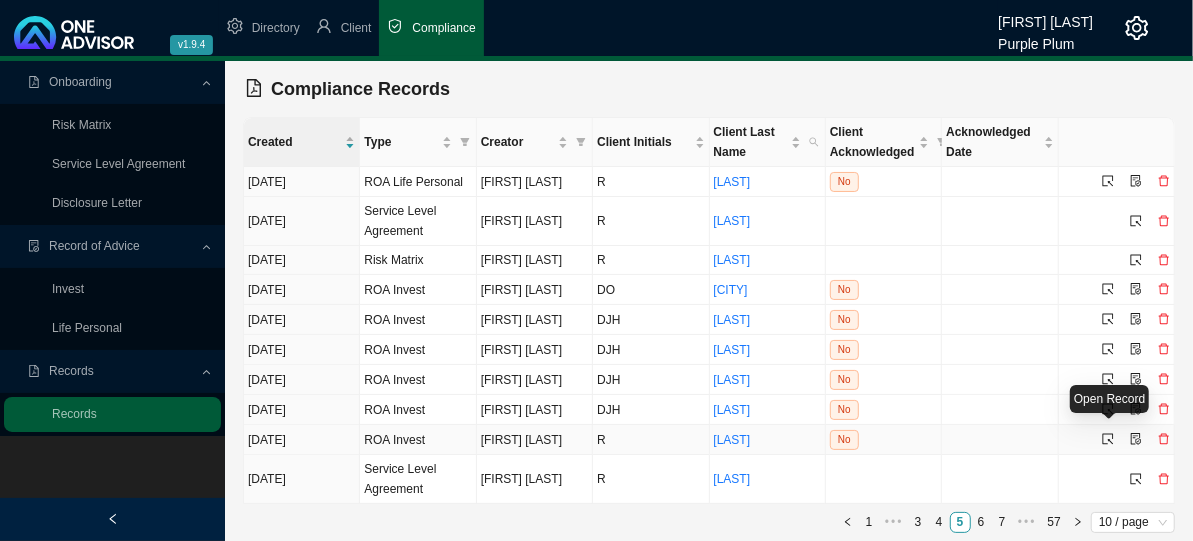 click at bounding box center [1108, 439] 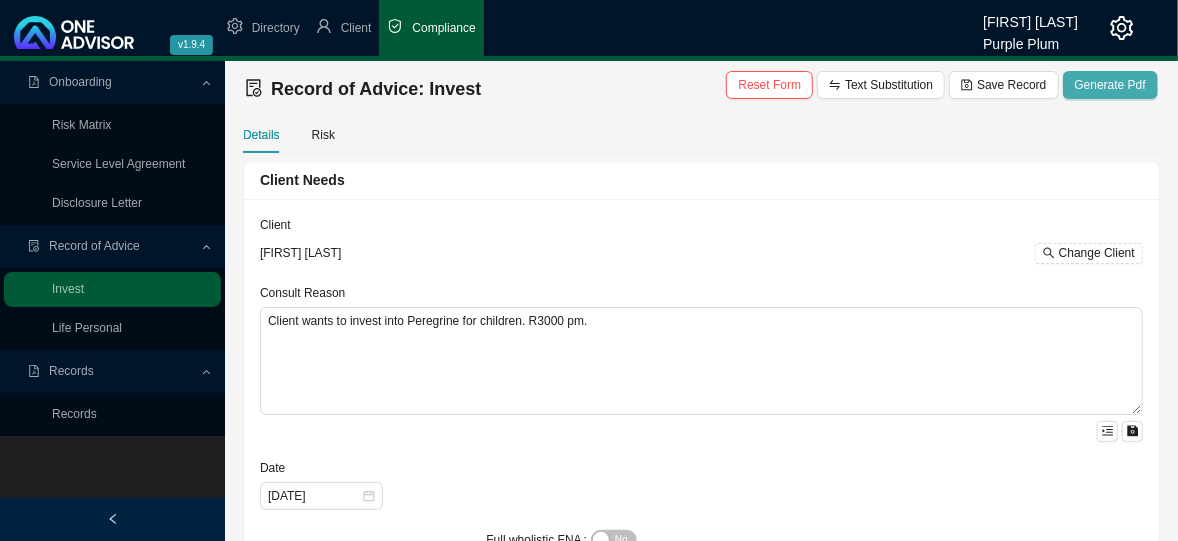 click on "Generate Pdf" at bounding box center [1110, 85] 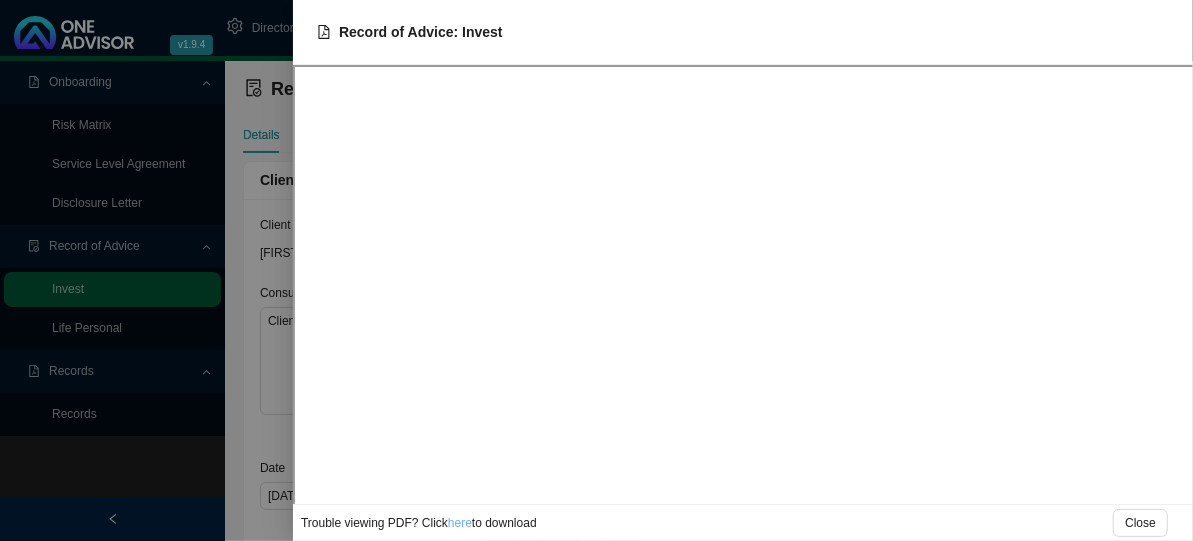 click on "here" at bounding box center (460, 523) 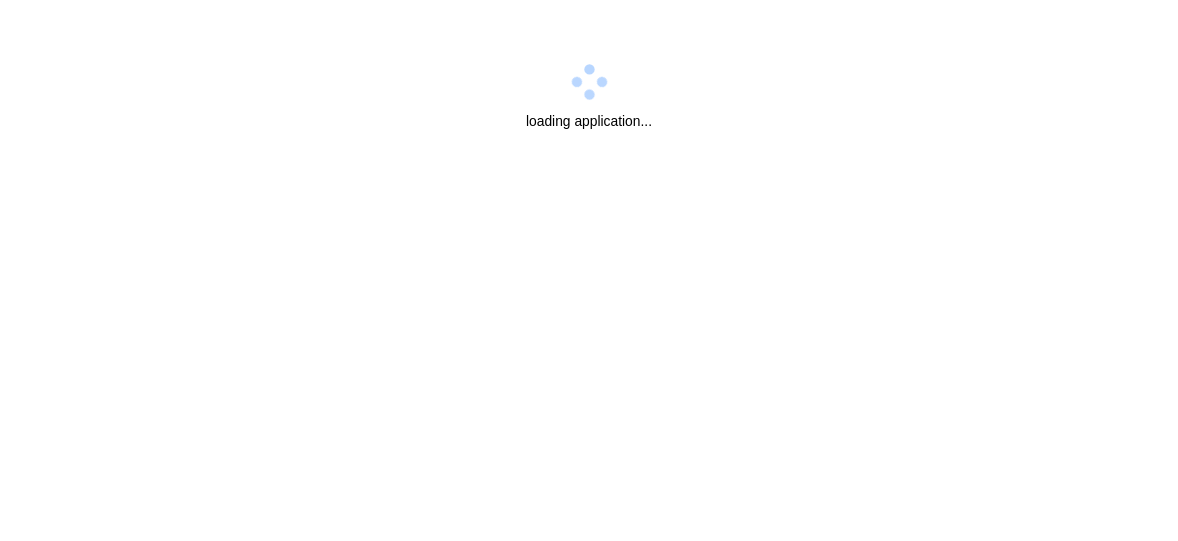 scroll, scrollTop: 0, scrollLeft: 0, axis: both 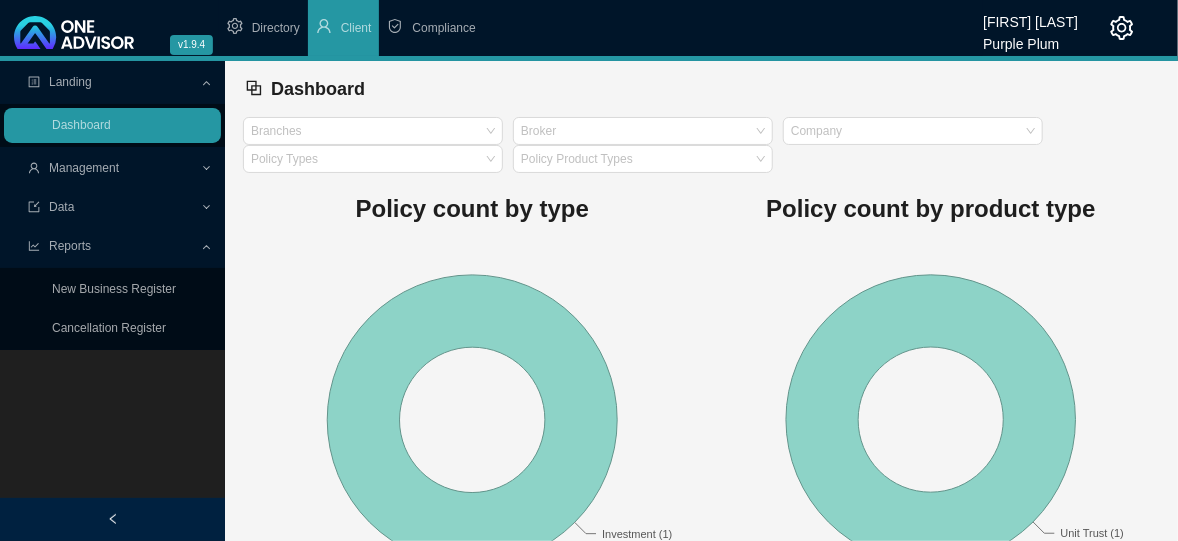 drag, startPoint x: 53, startPoint y: 527, endPoint x: 604, endPoint y: 239, distance: 621.7274 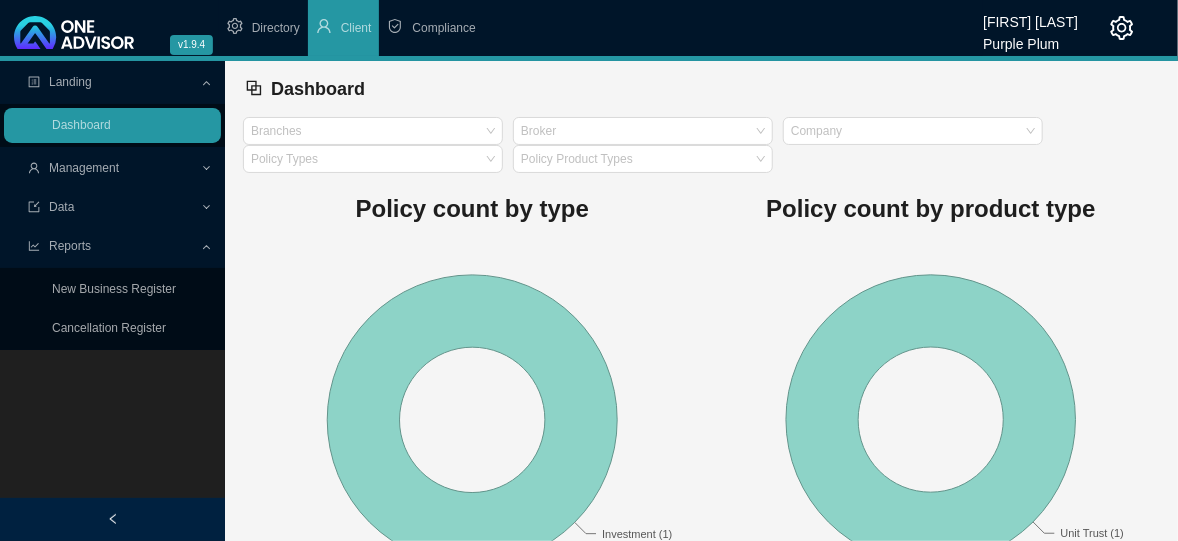 click on "Reports" at bounding box center [70, 246] 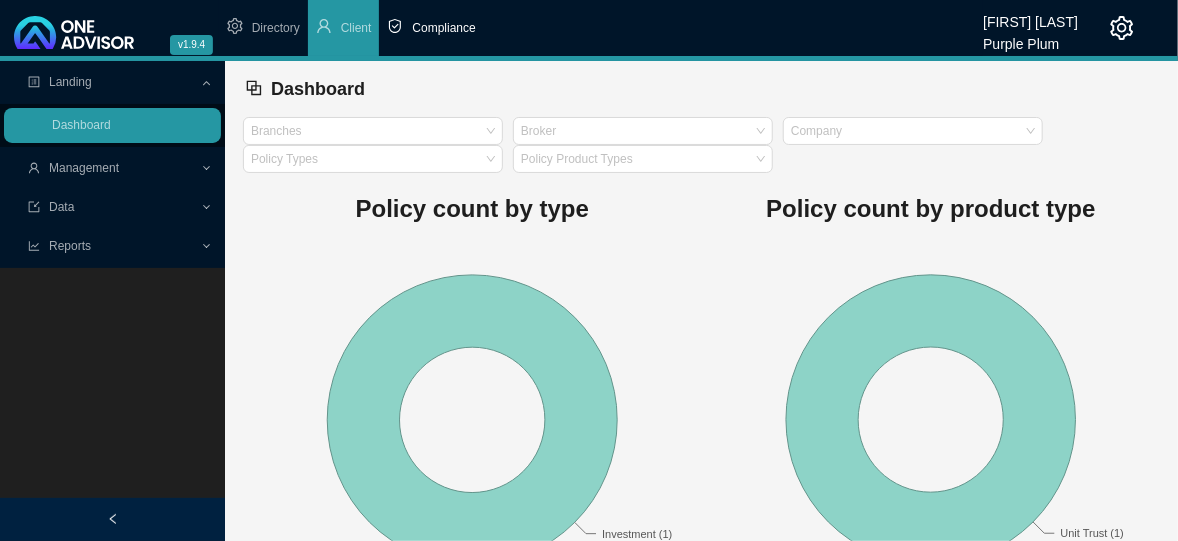 click on "Compliance" at bounding box center [443, 28] 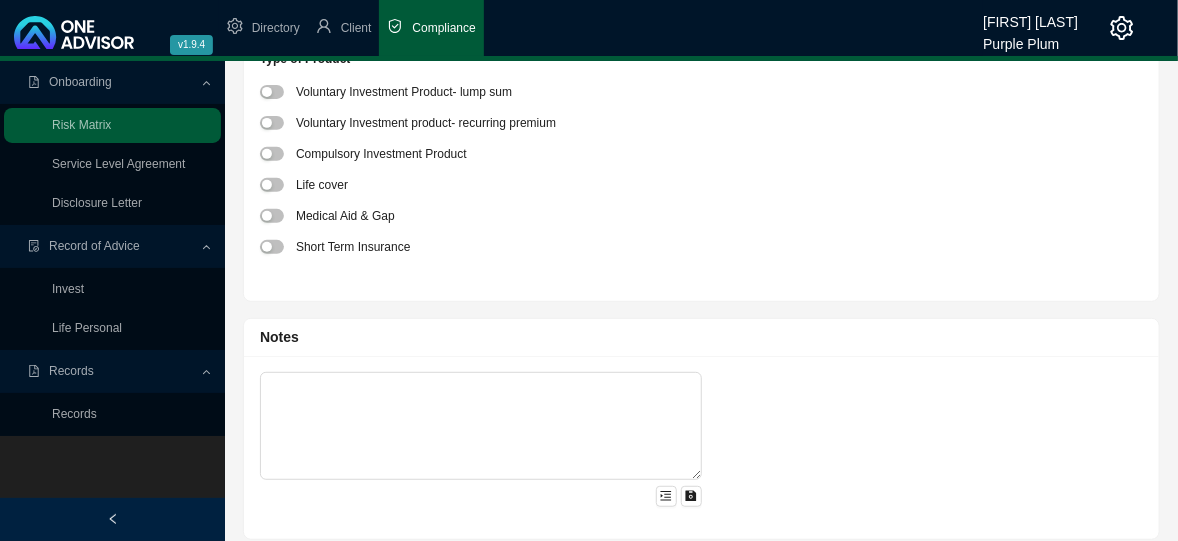 scroll, scrollTop: 275, scrollLeft: 0, axis: vertical 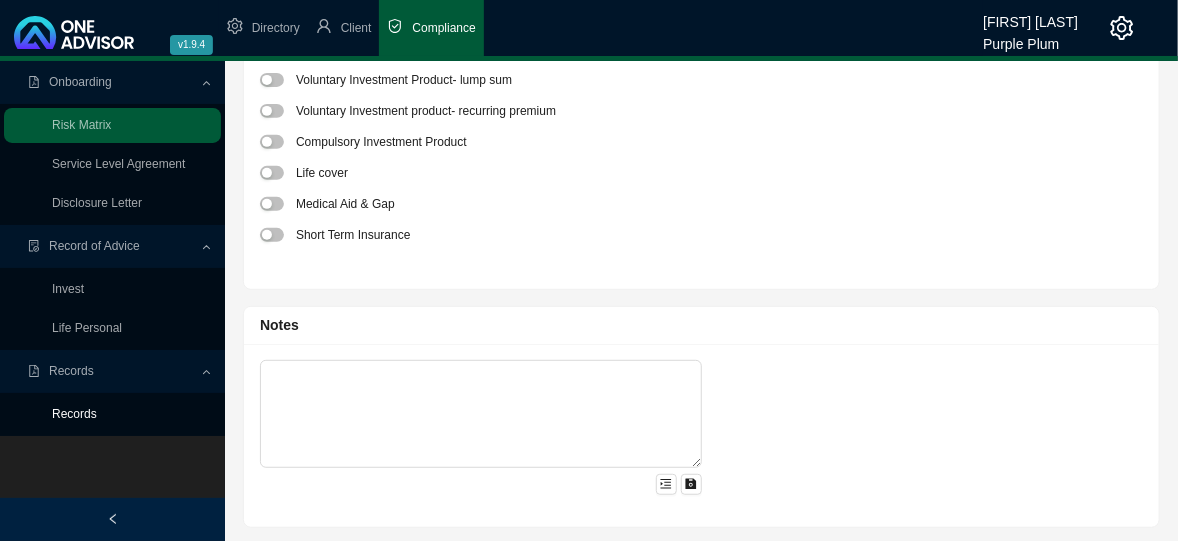 click on "Records" at bounding box center (74, 414) 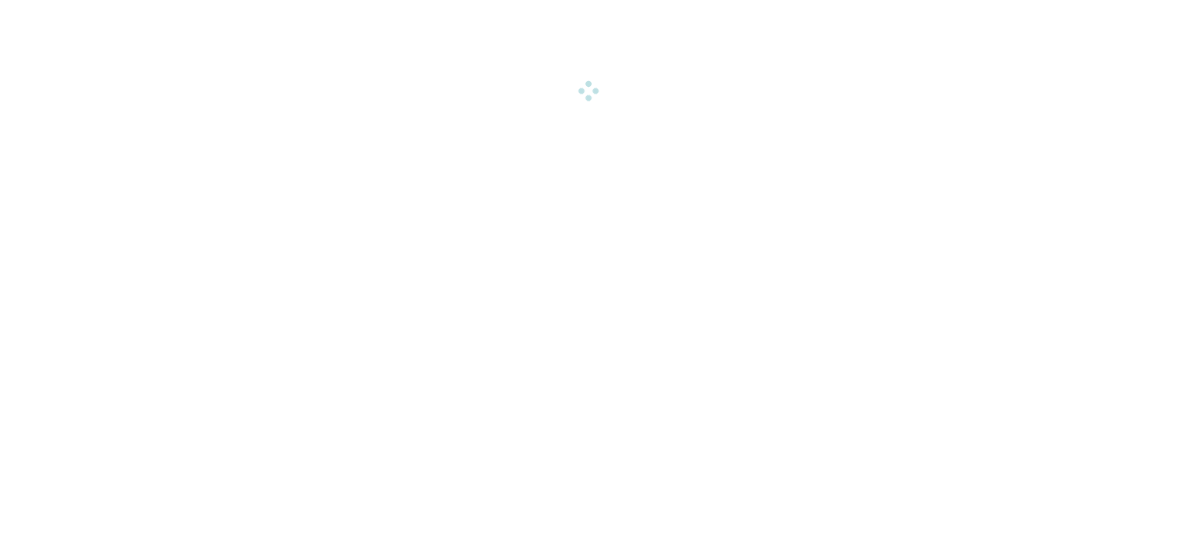 scroll, scrollTop: 0, scrollLeft: 0, axis: both 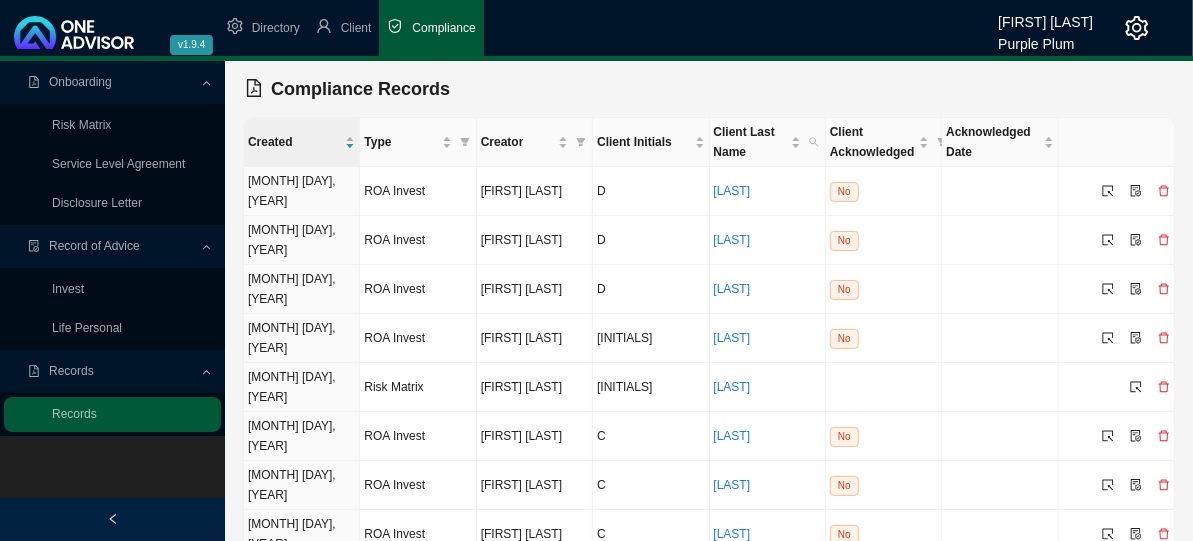 click on "3" at bounding box center (960, 675) 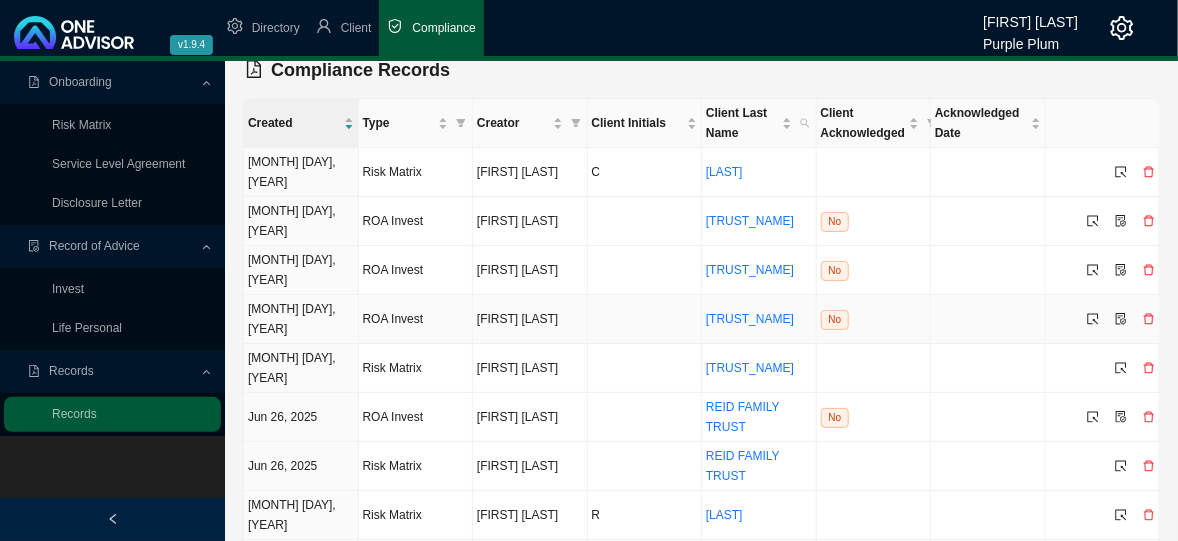 scroll, scrollTop: 29, scrollLeft: 0, axis: vertical 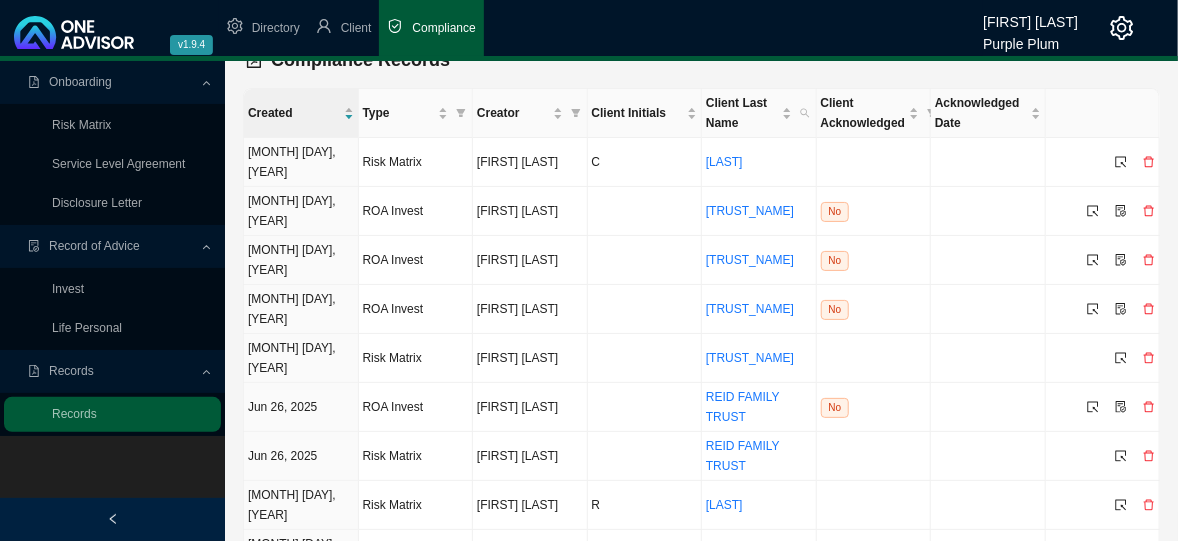 click on "4" at bounding box center [966, 646] 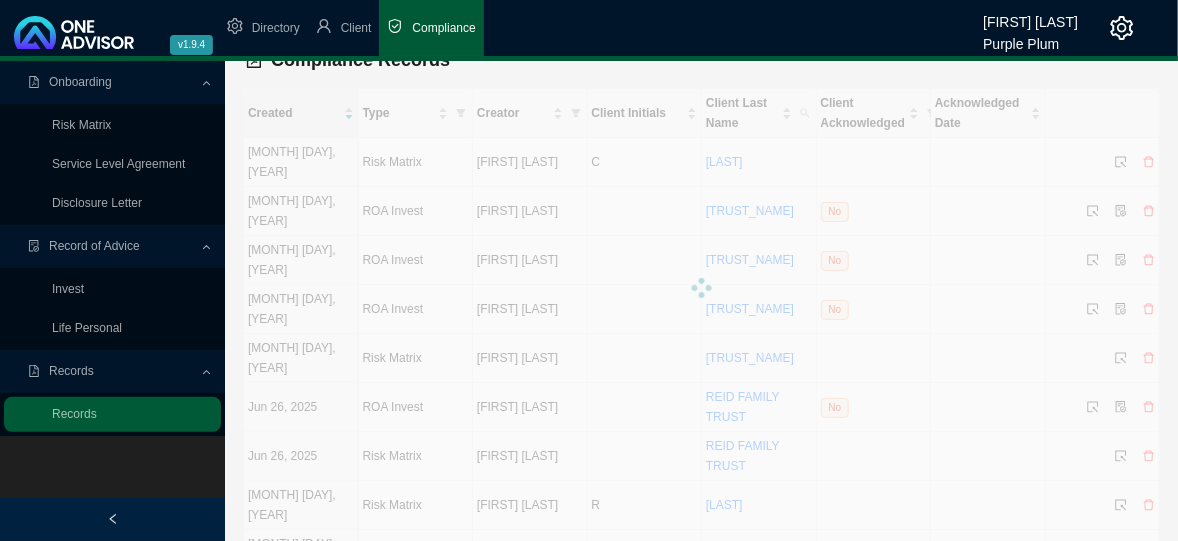 scroll, scrollTop: 0, scrollLeft: 0, axis: both 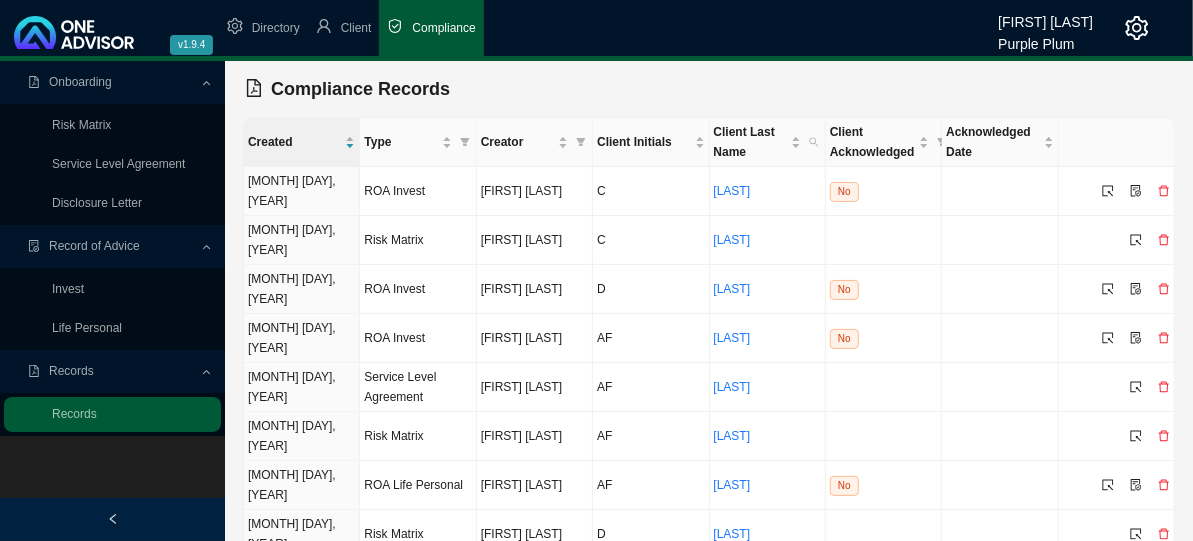 click on "5" at bounding box center [981, 675] 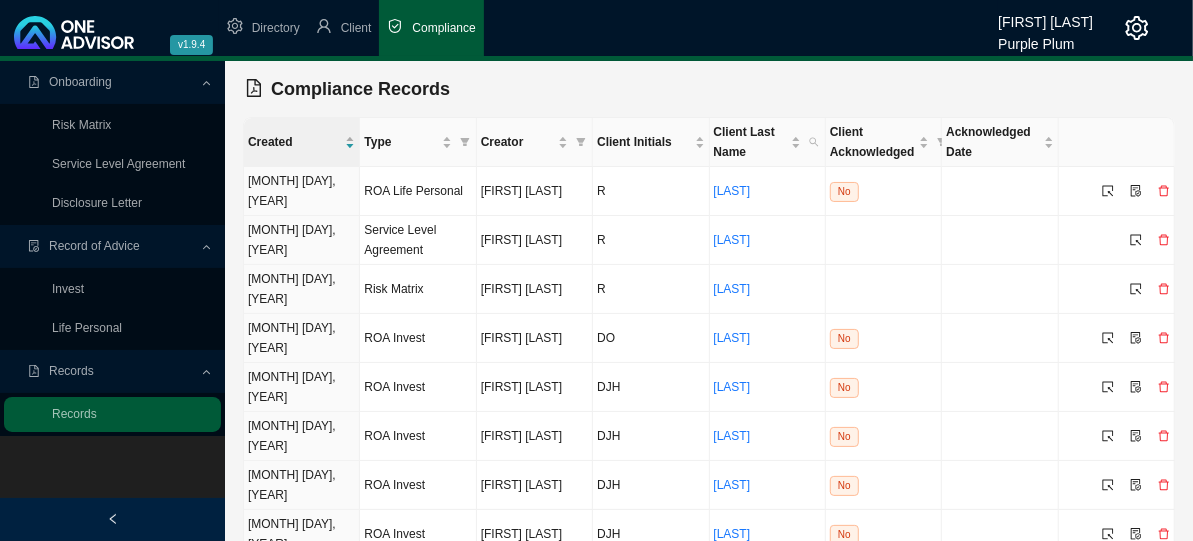 click at bounding box center [1078, 675] 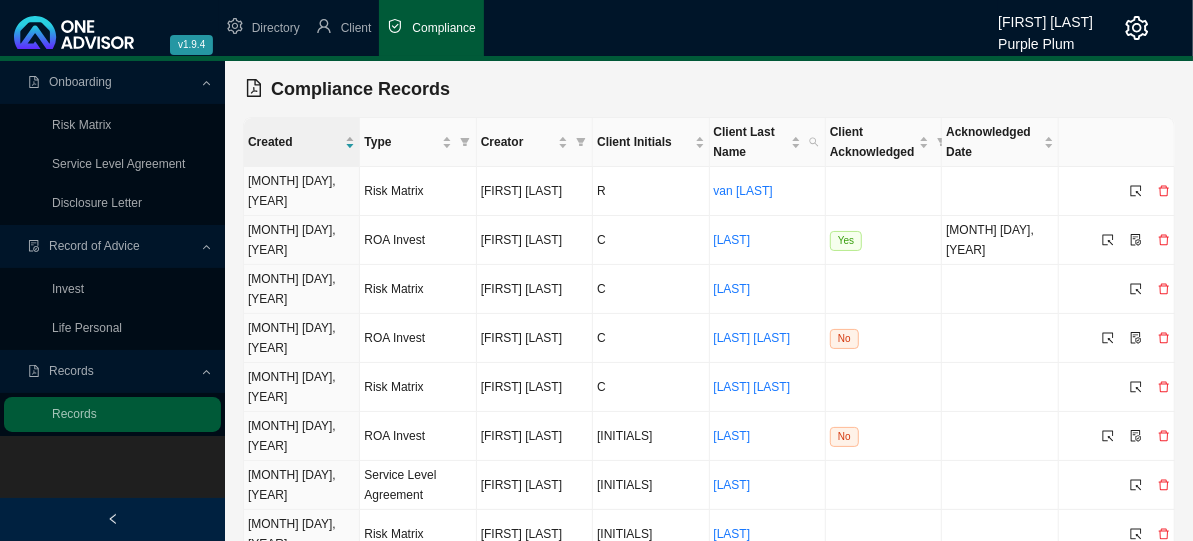click on "Onboarding Risk Matrix Service Level Agreement Disclosure Letter Record of Advice Invest Life Personal Records Records Compliance Records Created Type Creator Client Initials Client Last Name Client Acknowledged Acknowledged Date [MONTH] [DAY], [YEAR] Risk Matrix [FIRST] [LAST] [FIRST] [LAST] [MONTH] [DAY], [YEAR] ROA Invest [FIRST] [LAST] [FIRST] [LAST] Yes [MONTH] [DAY], [YEAR] [MONTH] [DAY], [YEAR] Risk Matrix [FIRST] [LAST] [FIRST] [LAST] [MONTH] [DAY], [YEAR] ROA Invest [FIRST] [LAST] [FIRST] [LAST] No [MONTH] [DAY], [YEAR] Risk Matrix [FIRST] [LAST] [FIRST] [LAST] [MONTH] [DAY], [YEAR] ROA Invest [FIRST] [LAST] [FIRST] [LAST] No [MONTH] [DAY], [YEAR] Service Level Agreement [FIRST] [LAST] [FIRST] [LAST] [MONTH] [DAY], [YEAR] Risk Matrix [FIRST] [LAST] [FIRST] [LAST] [MONTH] [DAY], [YEAR] ROA Invest [FIRST] [LAST] [FIRST] [LAST] No [MONTH] [DAY], [YEAR] ROA Invest [FIRST] [LAST] [FIRST] [LAST] No [MONTH] [DAY], [YEAR] [NUMBER] / page" at bounding box center (596, 301) 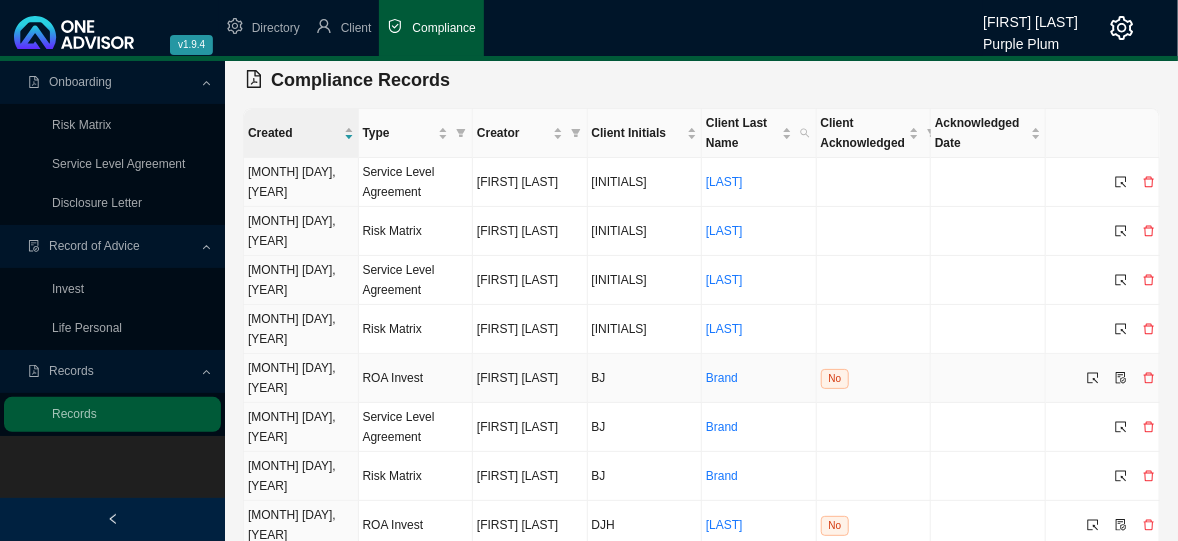 scroll, scrollTop: 0, scrollLeft: 0, axis: both 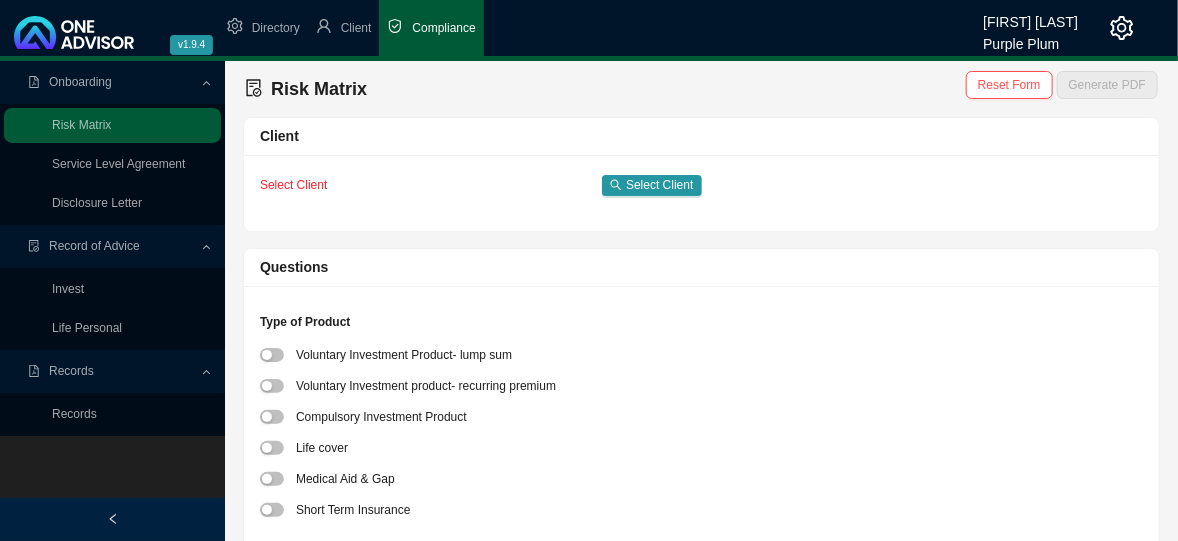 drag, startPoint x: 93, startPoint y: 208, endPoint x: 359, endPoint y: 150, distance: 272.24988 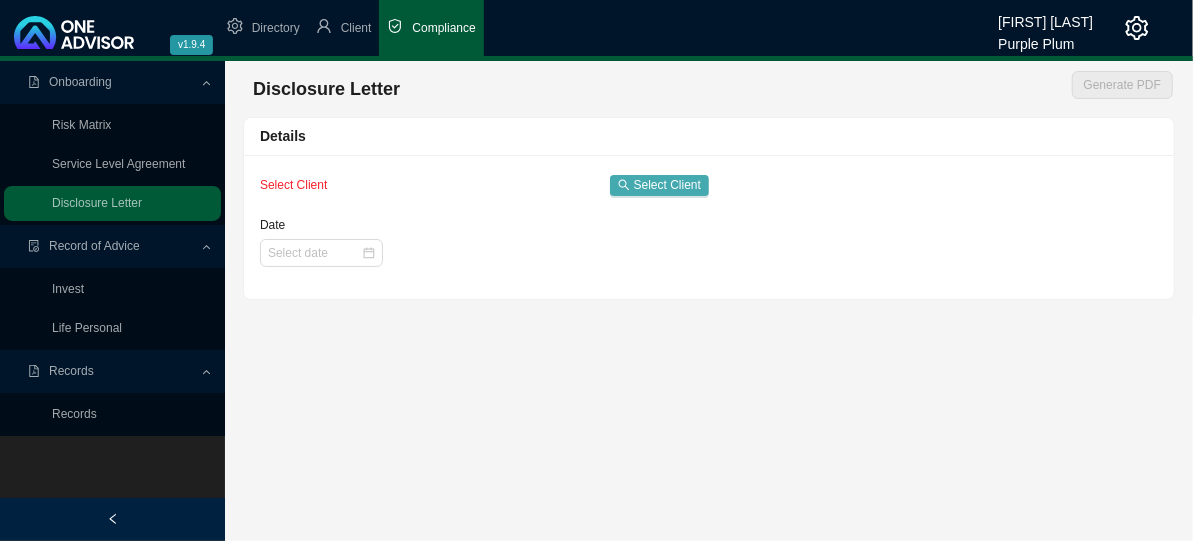 click on "Select Client" at bounding box center [667, 185] 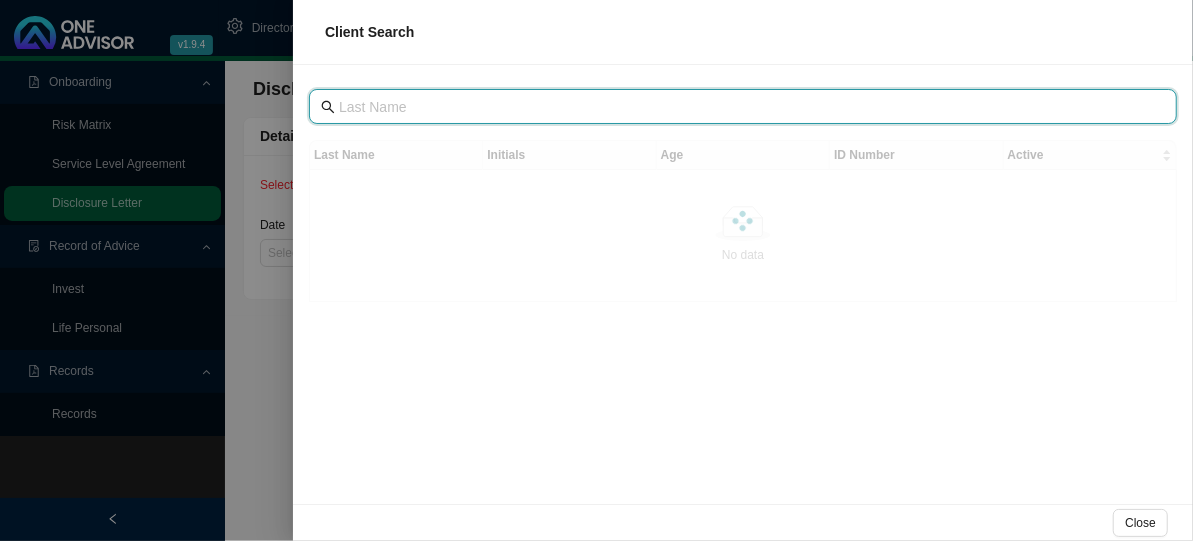click at bounding box center (745, 107) 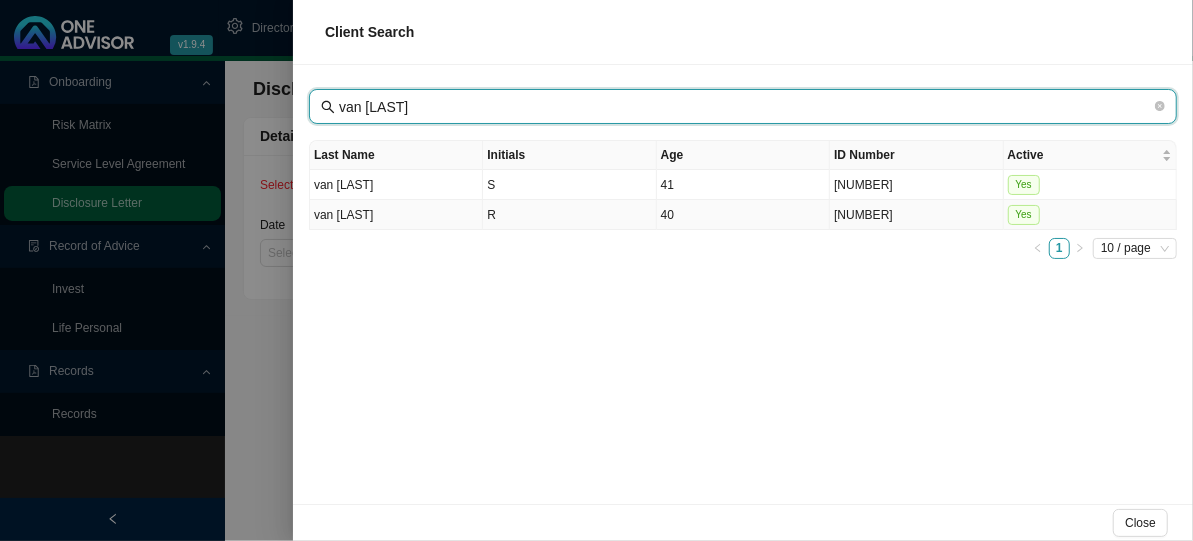 type on "van [LAST]" 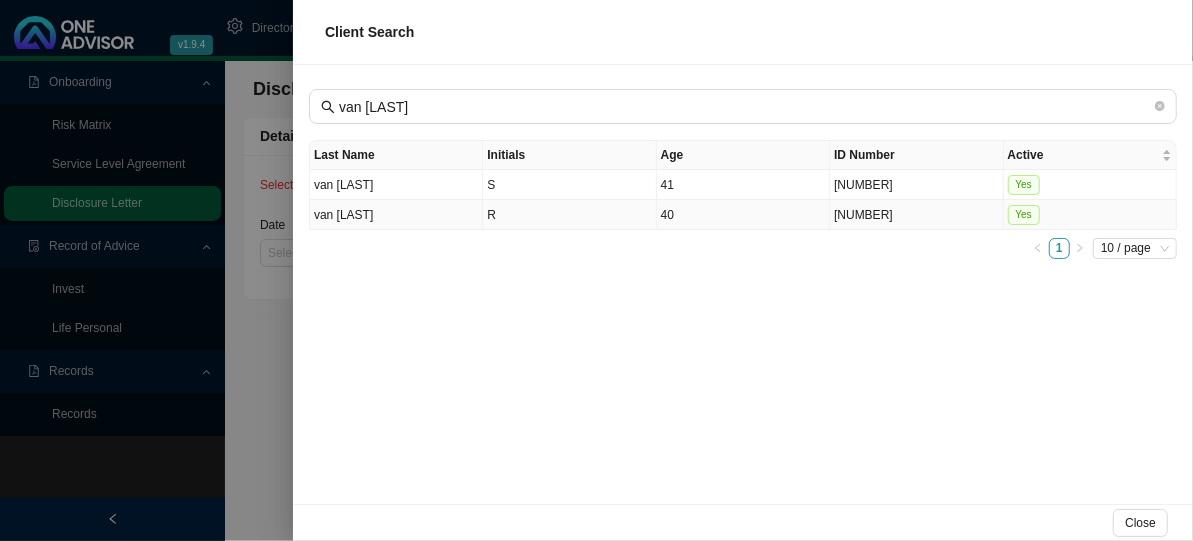 click on "van [LAST]" at bounding box center [396, 215] 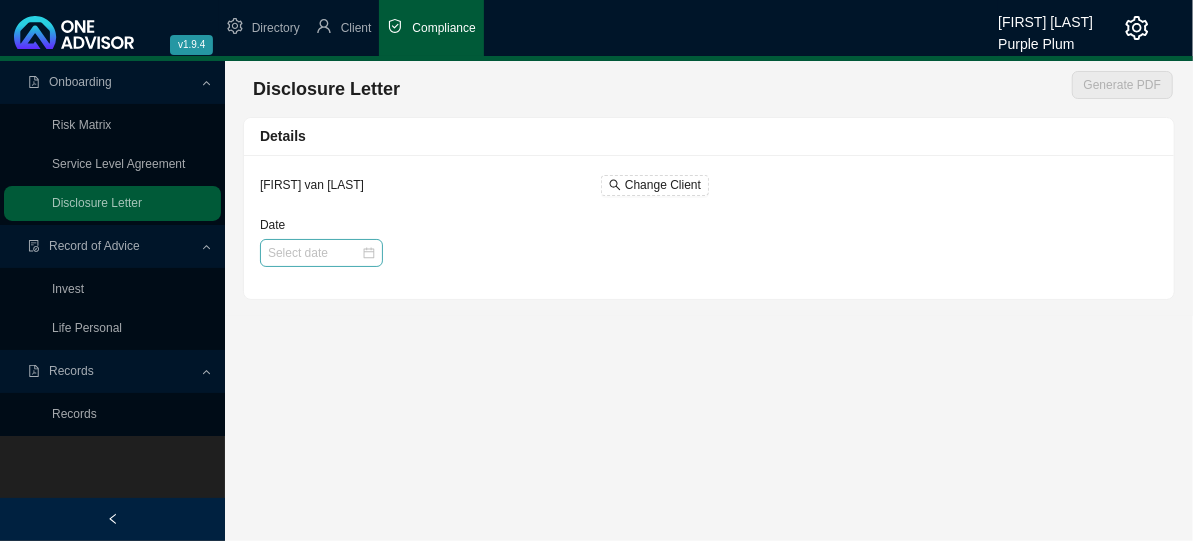 click at bounding box center (321, 253) 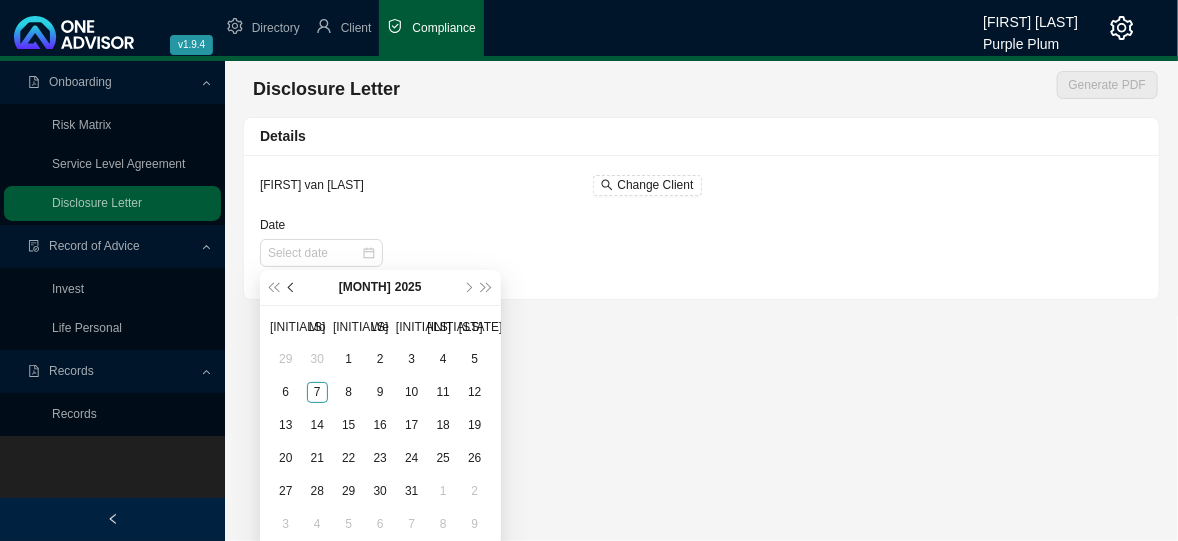 click at bounding box center (292, 287) 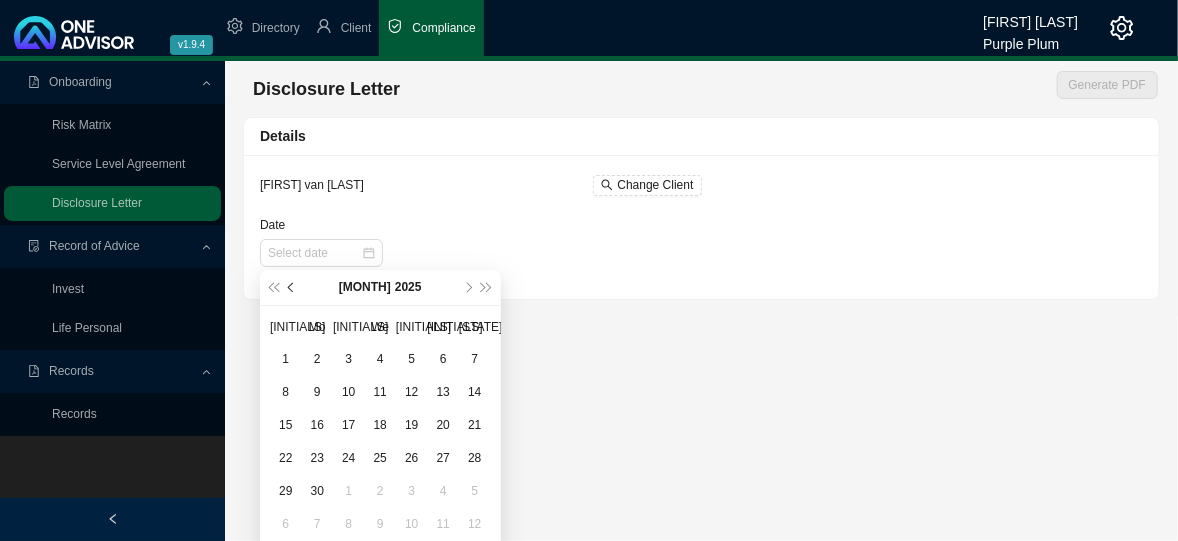 click at bounding box center (292, 287) 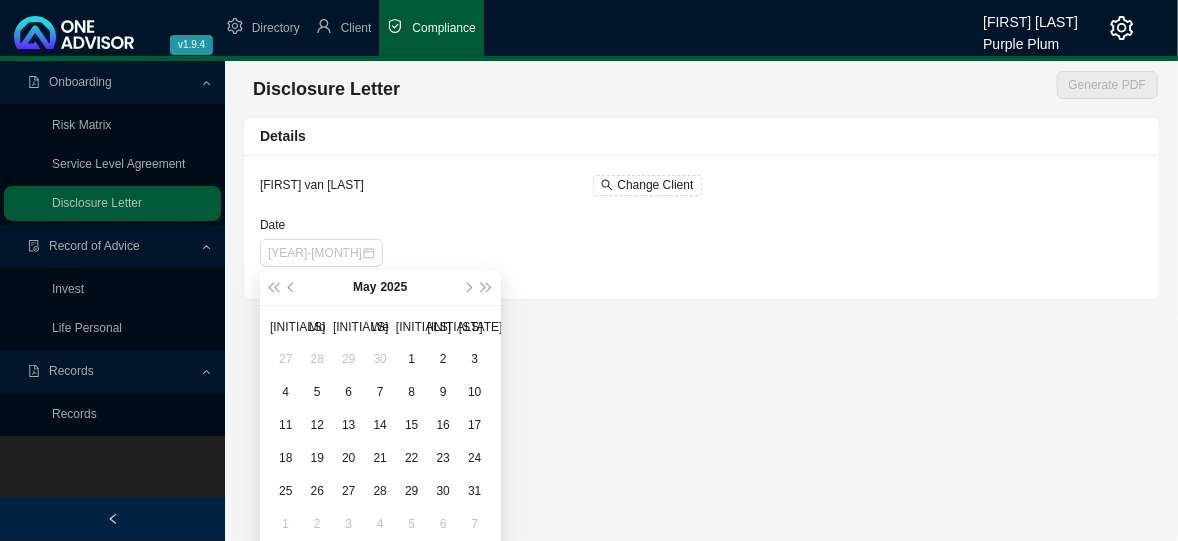 click on "29" at bounding box center [411, 491] 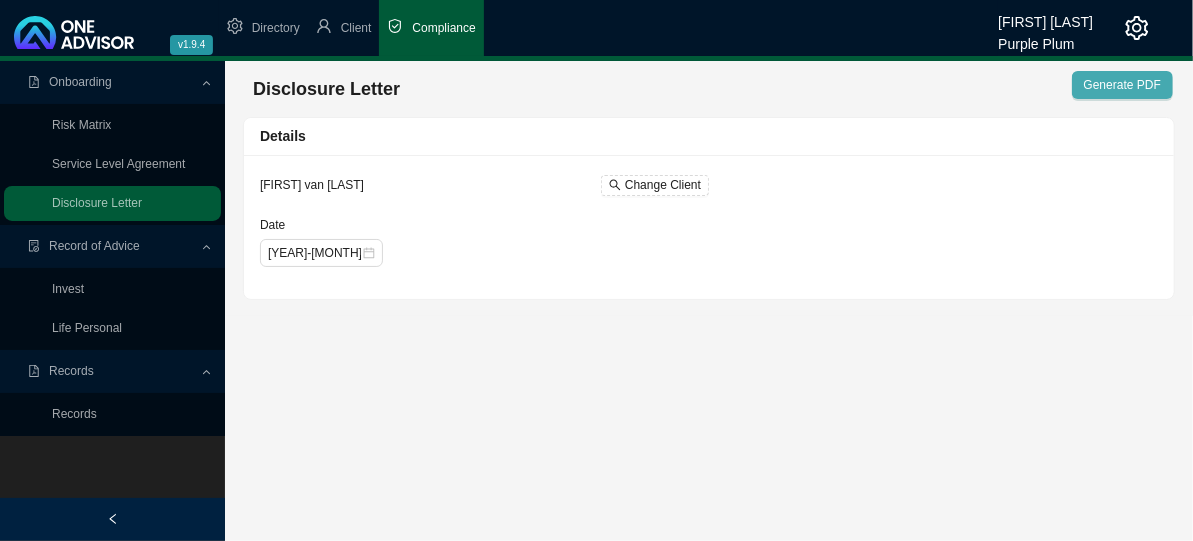 click on "Generate PDF" at bounding box center (1122, 85) 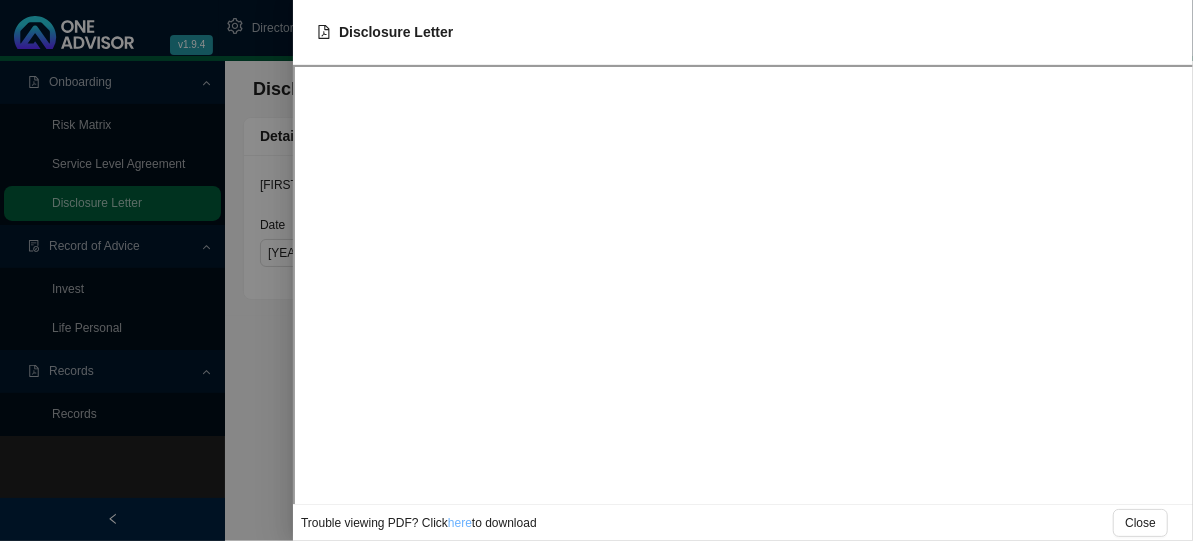 click on "here" at bounding box center [460, 523] 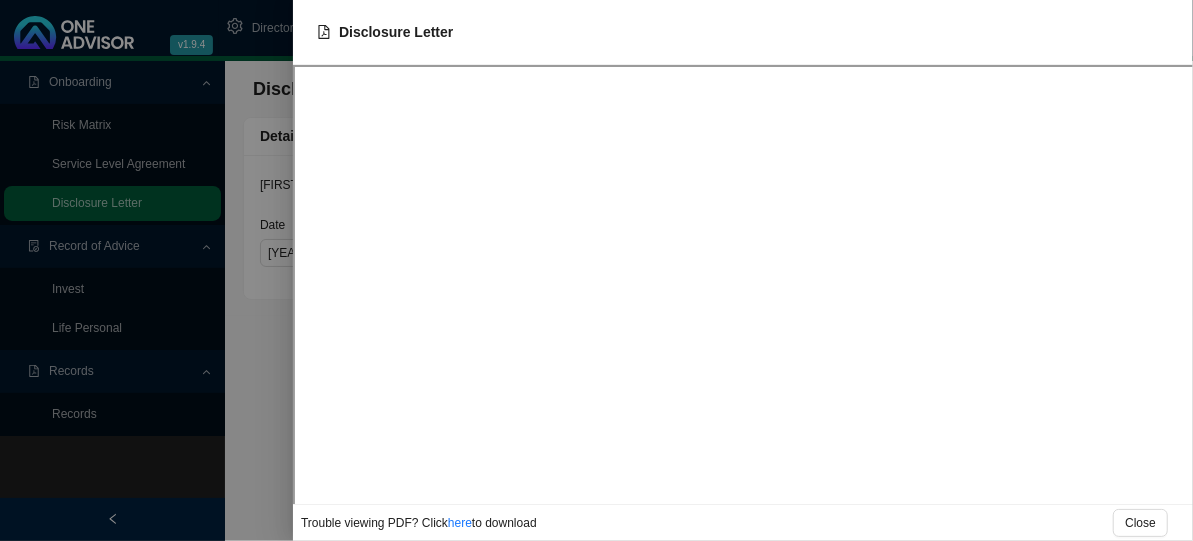click on "Disclosure Letter" at bounding box center (743, 32) 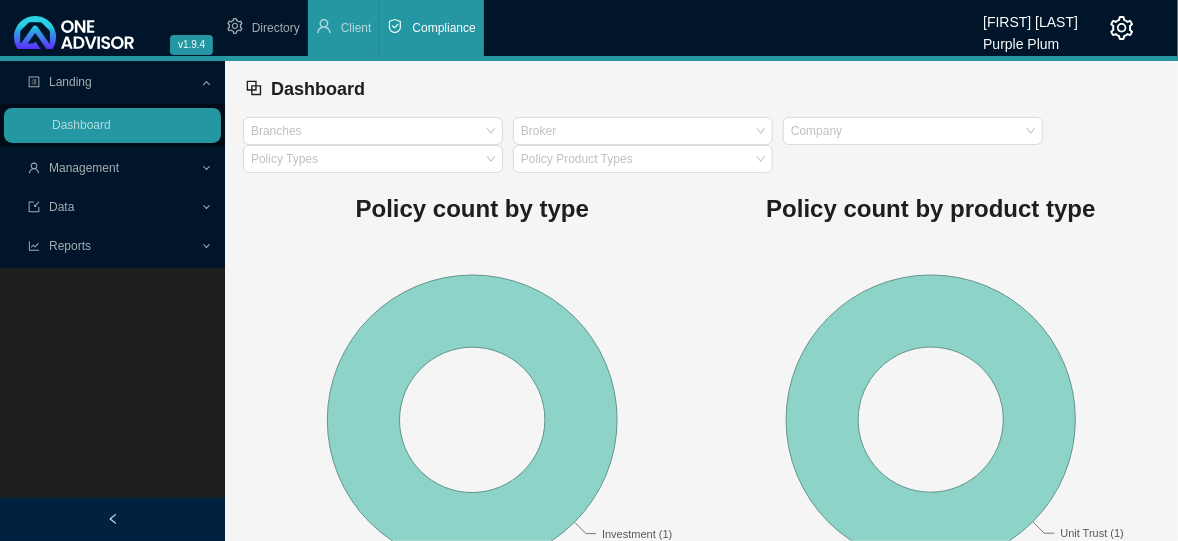 click at bounding box center (1122, 28) 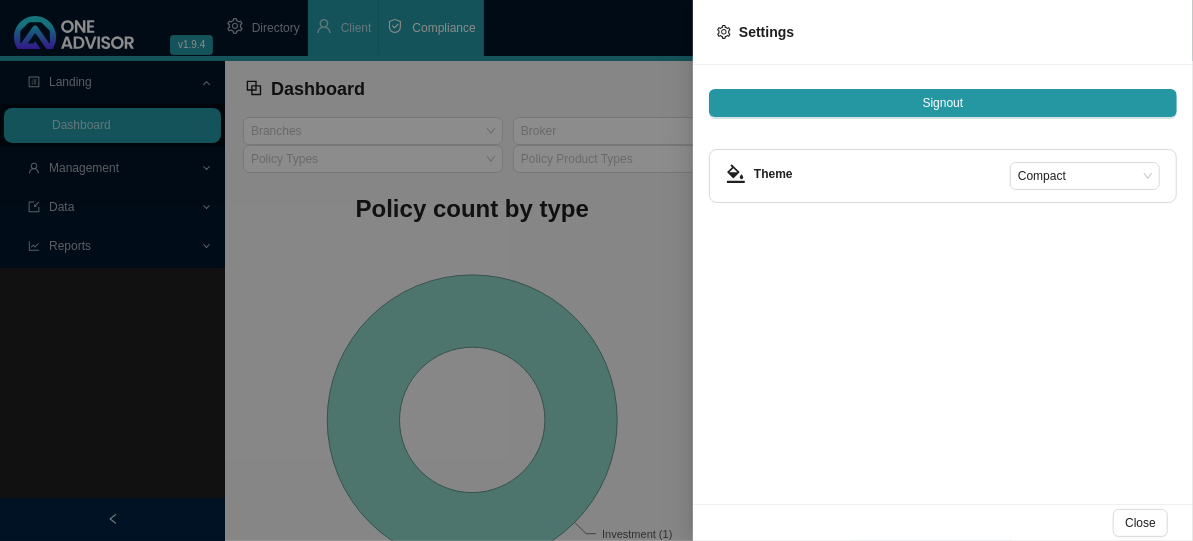 drag, startPoint x: 1147, startPoint y: 530, endPoint x: 1122, endPoint y: 518, distance: 27.730848 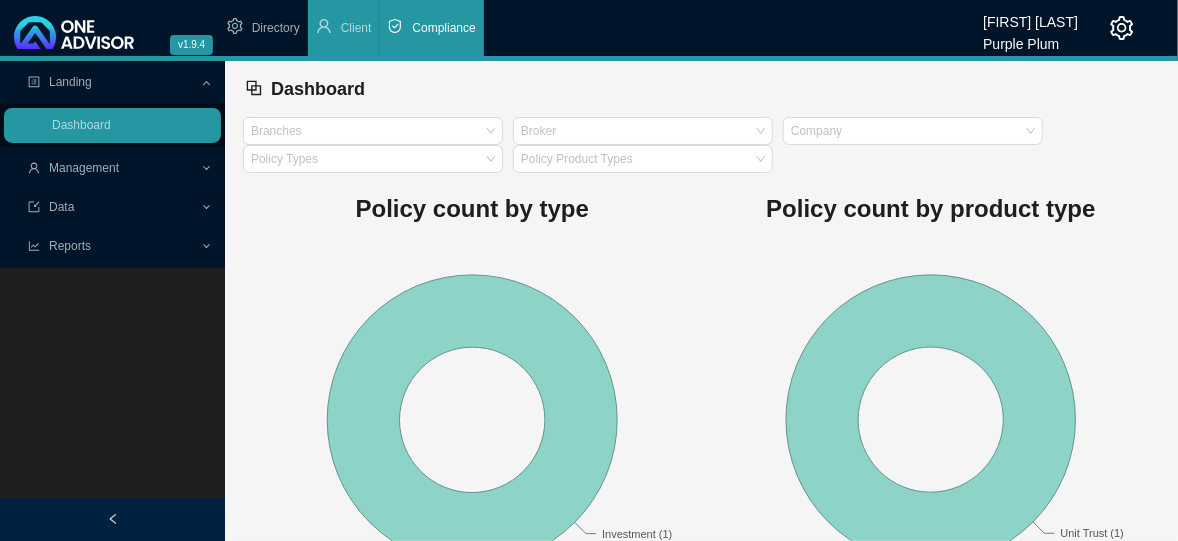 click at bounding box center (1122, 28) 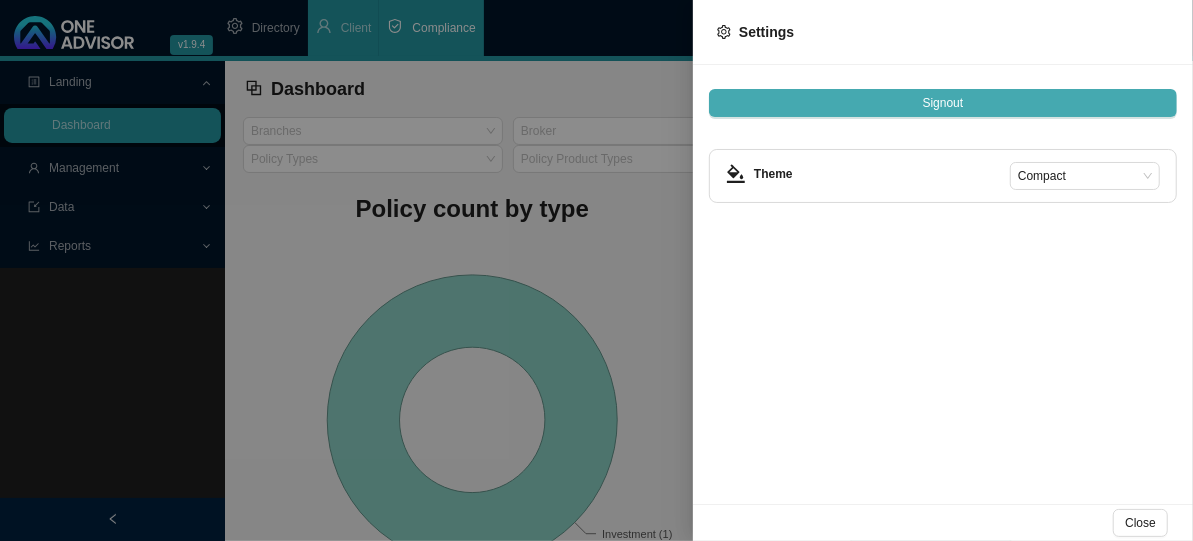 click on "Signout" at bounding box center (943, 103) 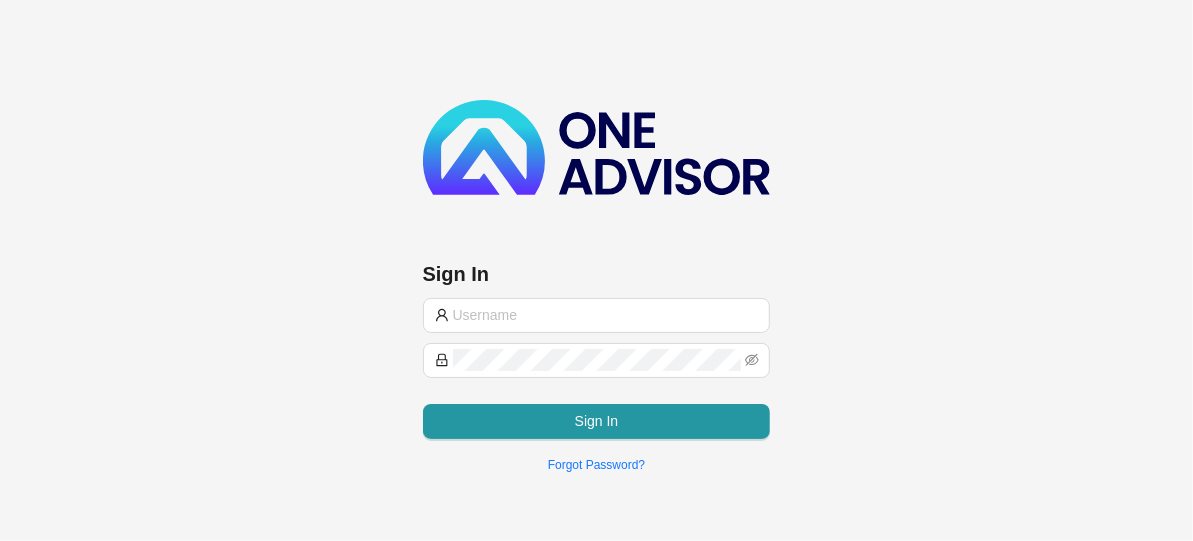 type on "[EMAIL]" 